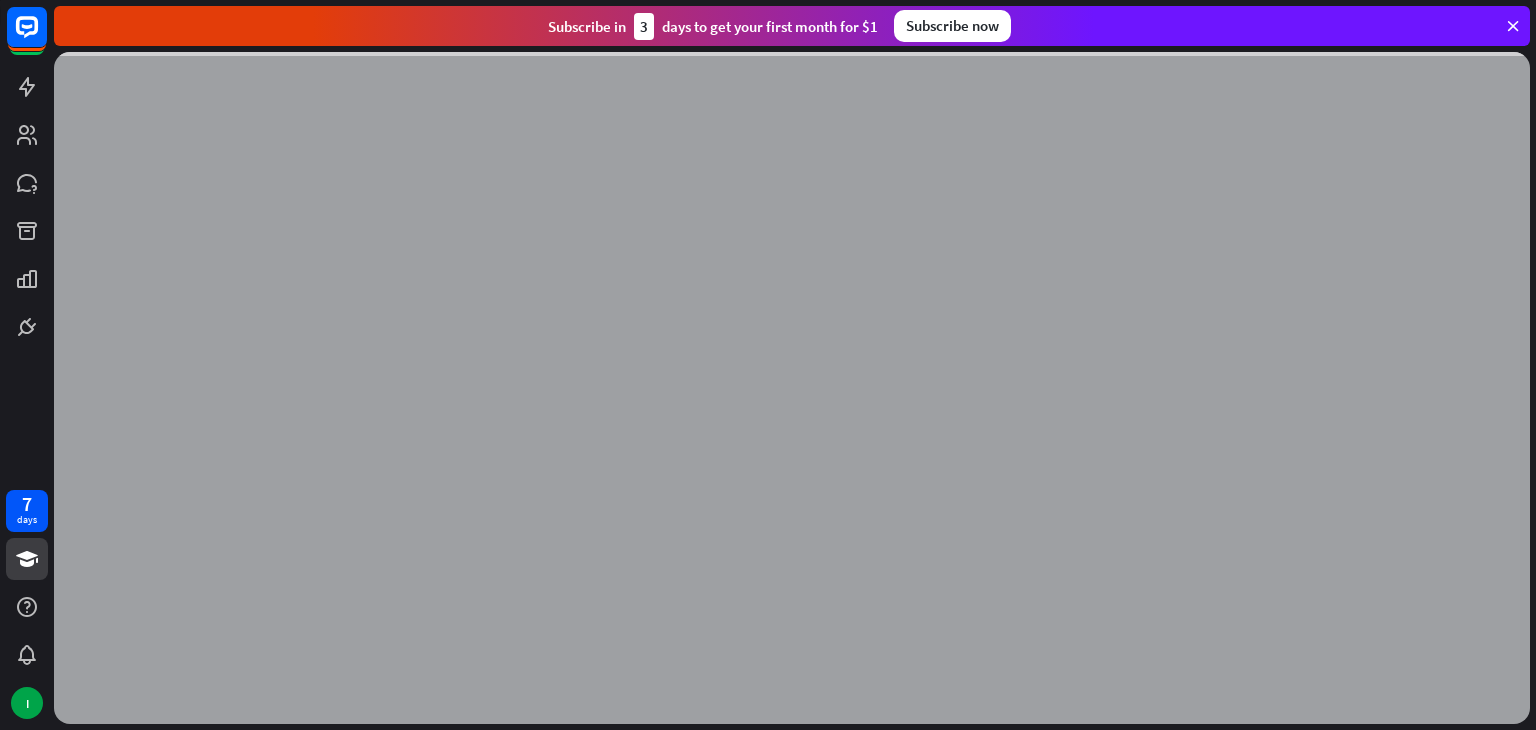 scroll, scrollTop: 0, scrollLeft: 0, axis: both 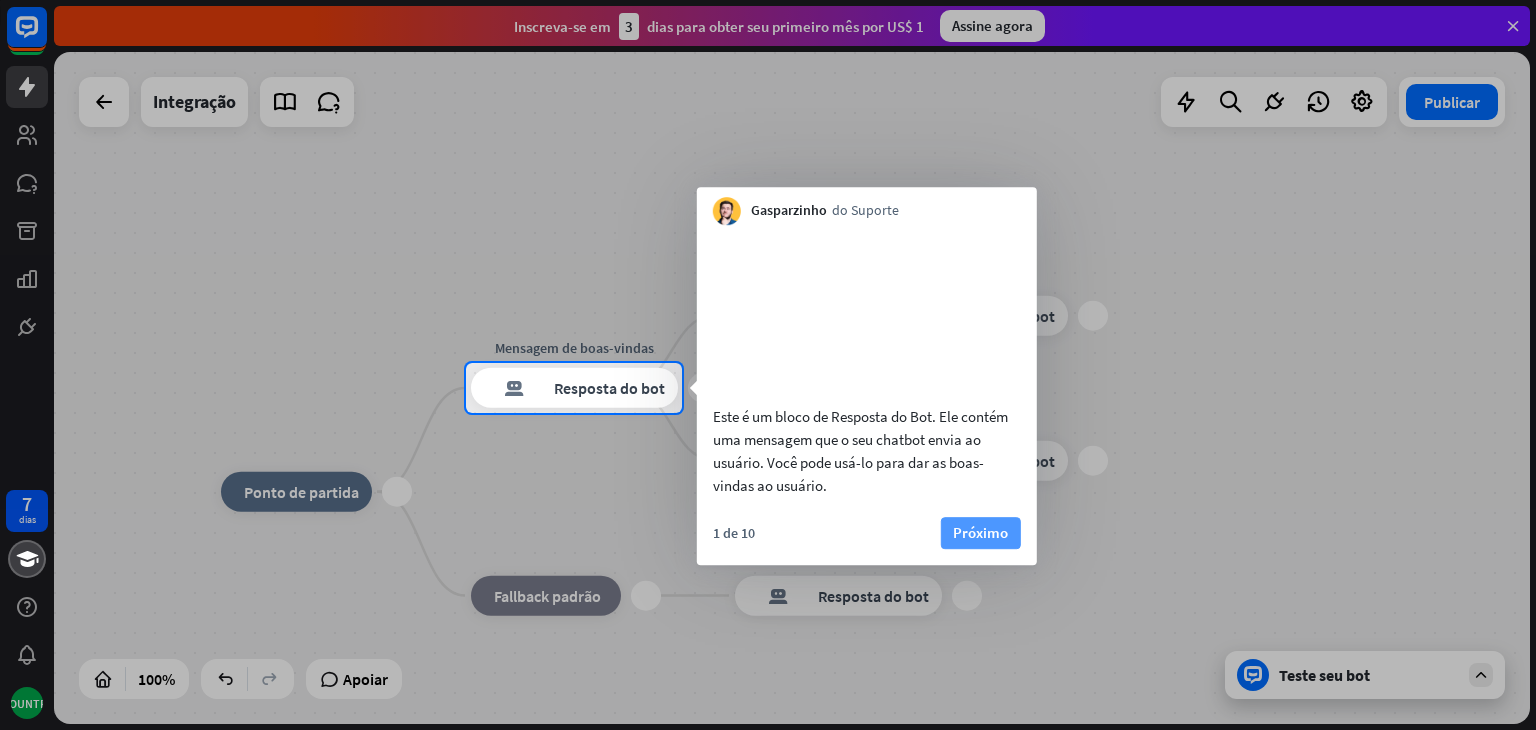 click on "Próximo" at bounding box center (980, 532) 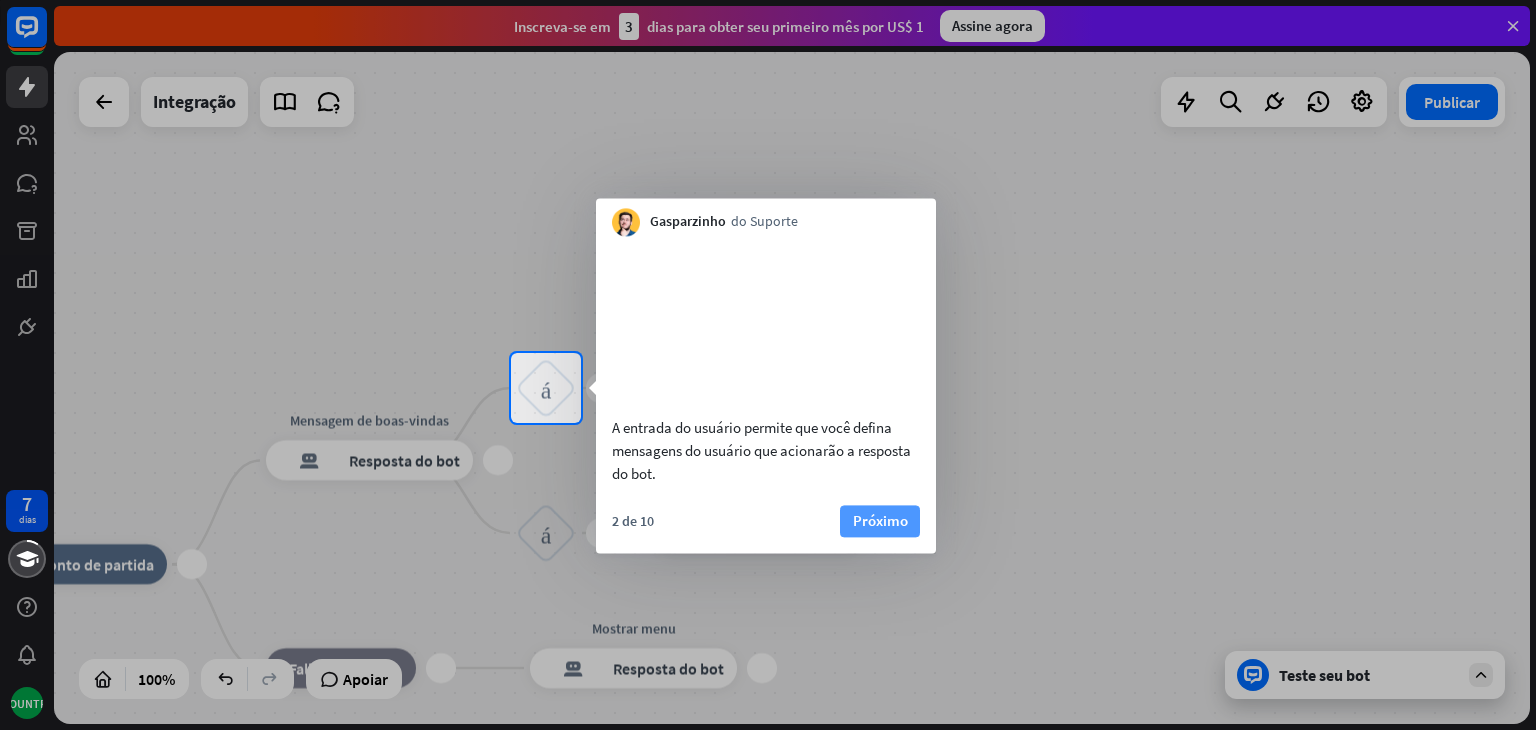 click on "Próximo" at bounding box center [880, 520] 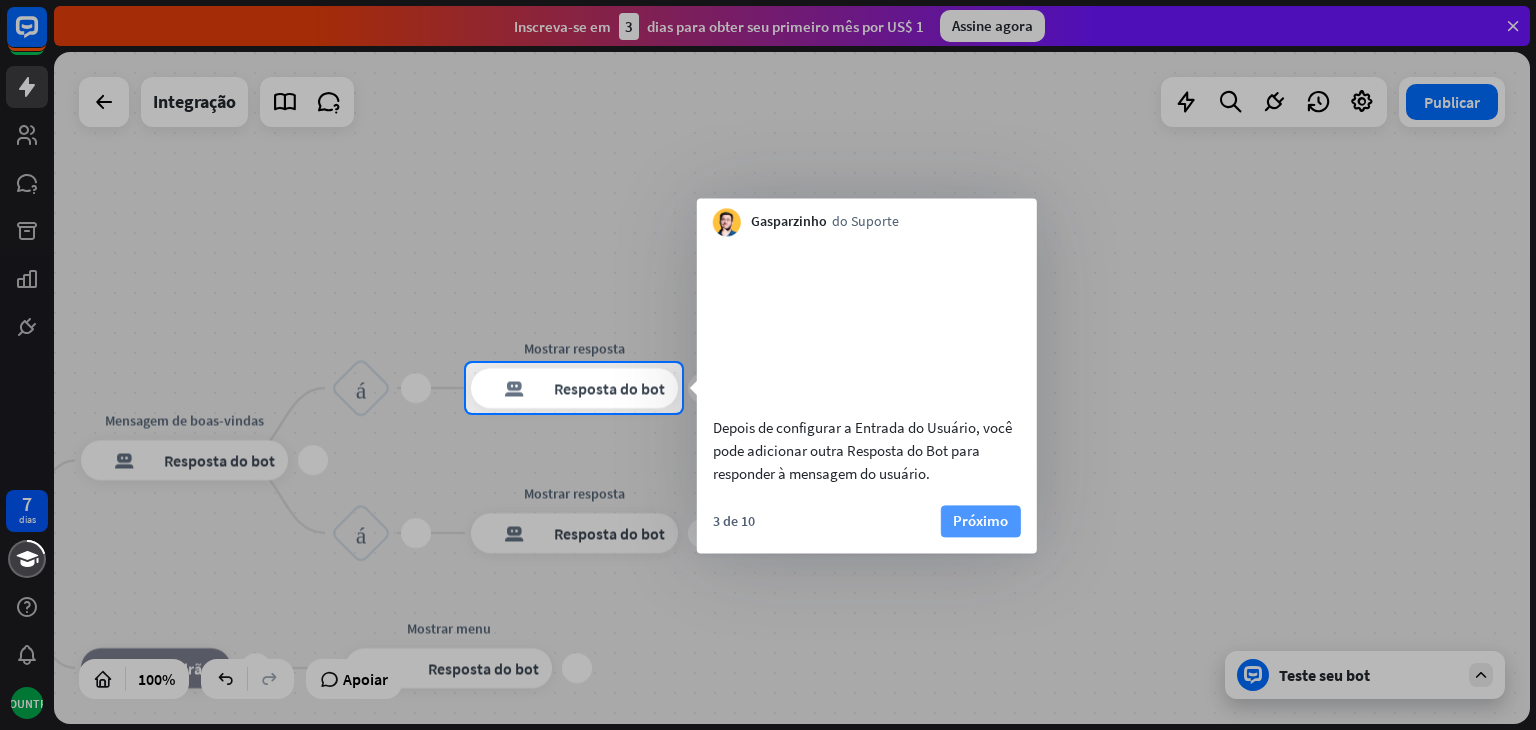 click on "Próximo" at bounding box center (980, 520) 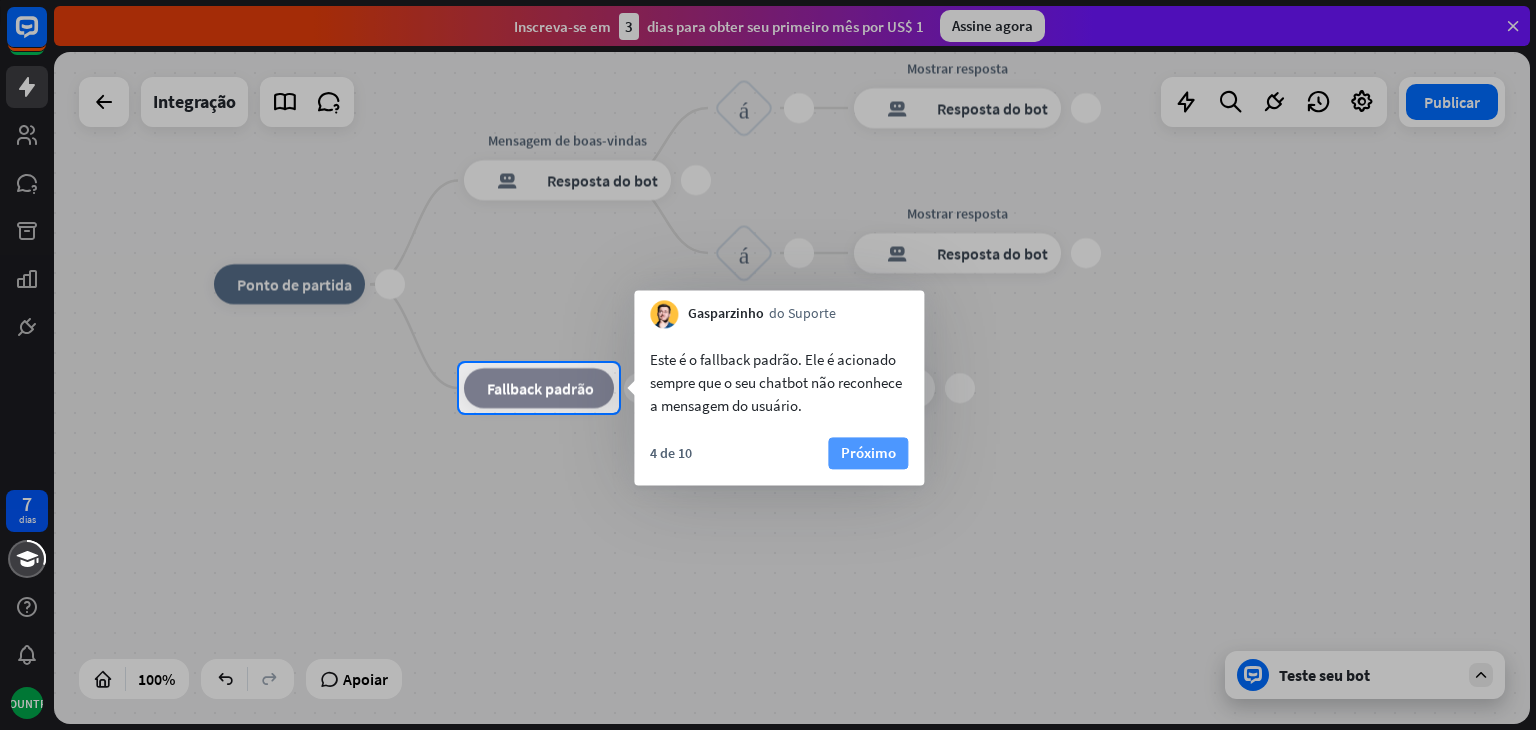 click on "Próximo" at bounding box center [868, 452] 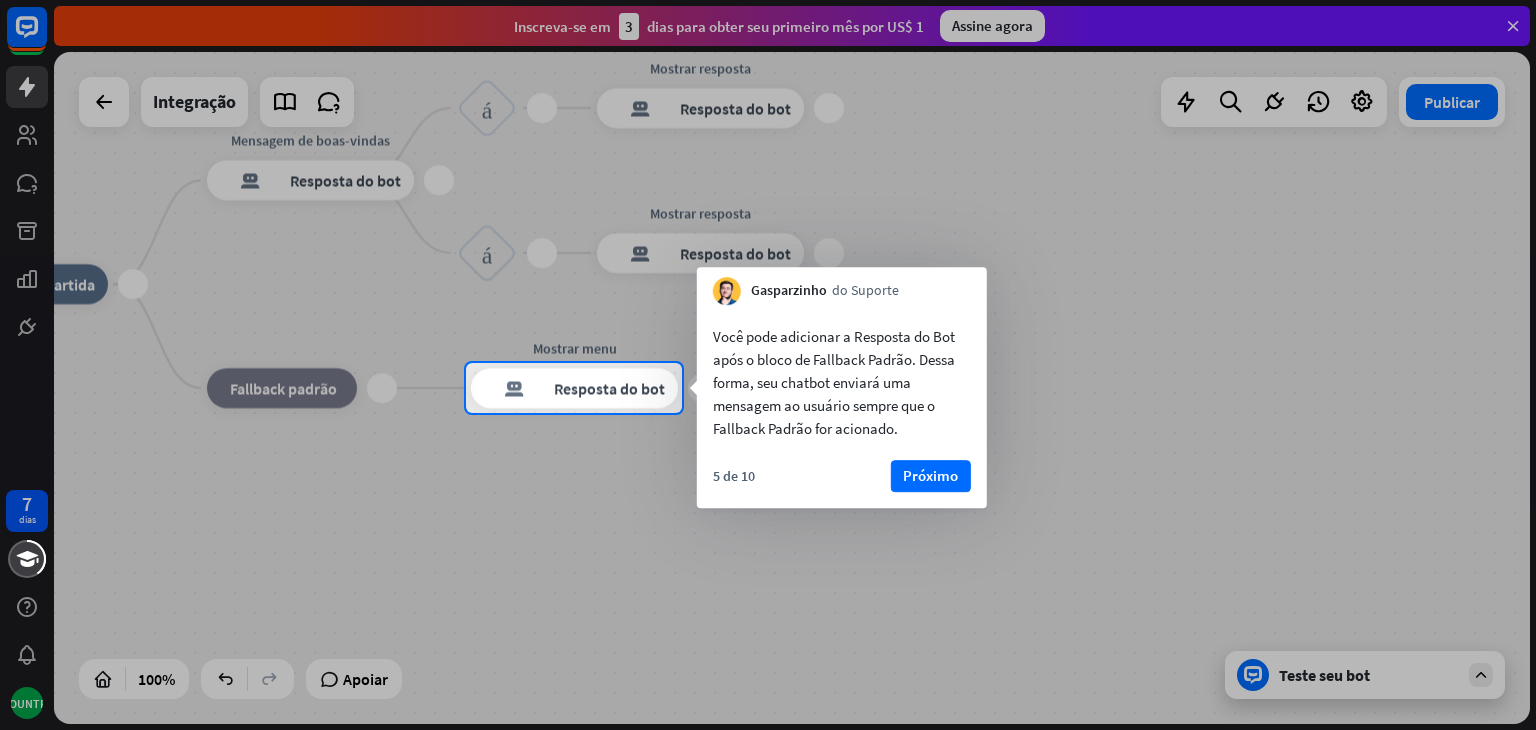 click on "[FIRST] do Suporte fechar" at bounding box center [842, 286] 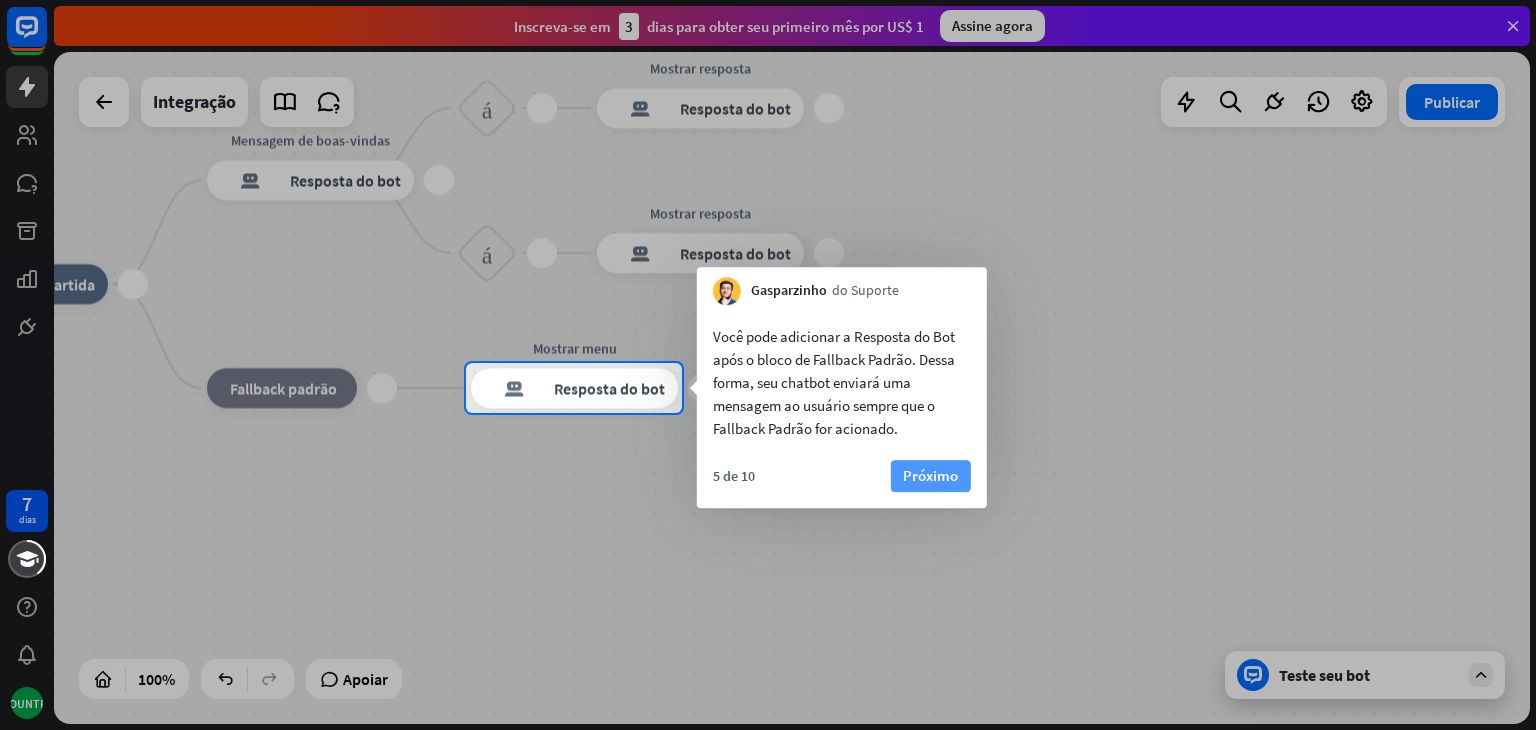 click on "Próximo" at bounding box center (930, 475) 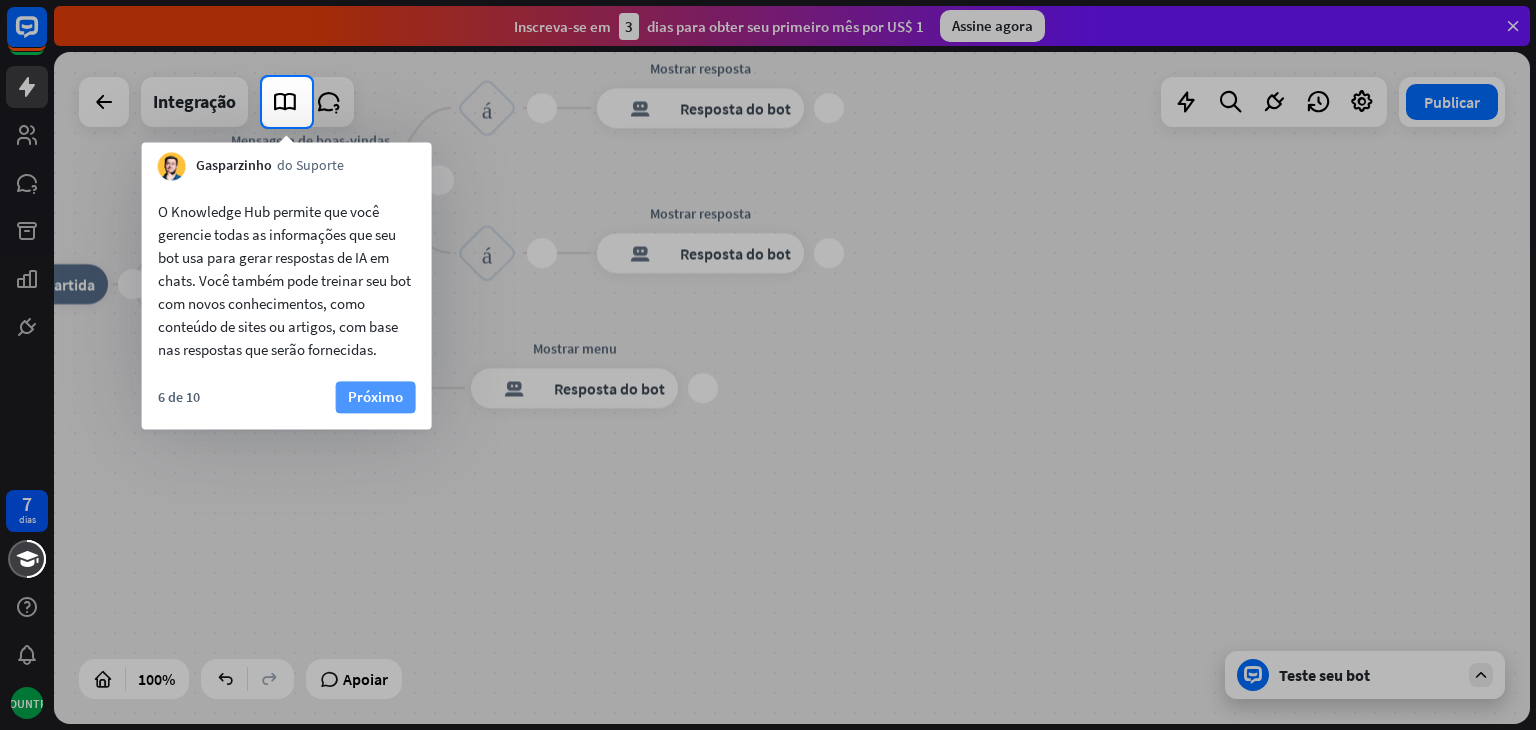 click on "Próximo" at bounding box center [375, 396] 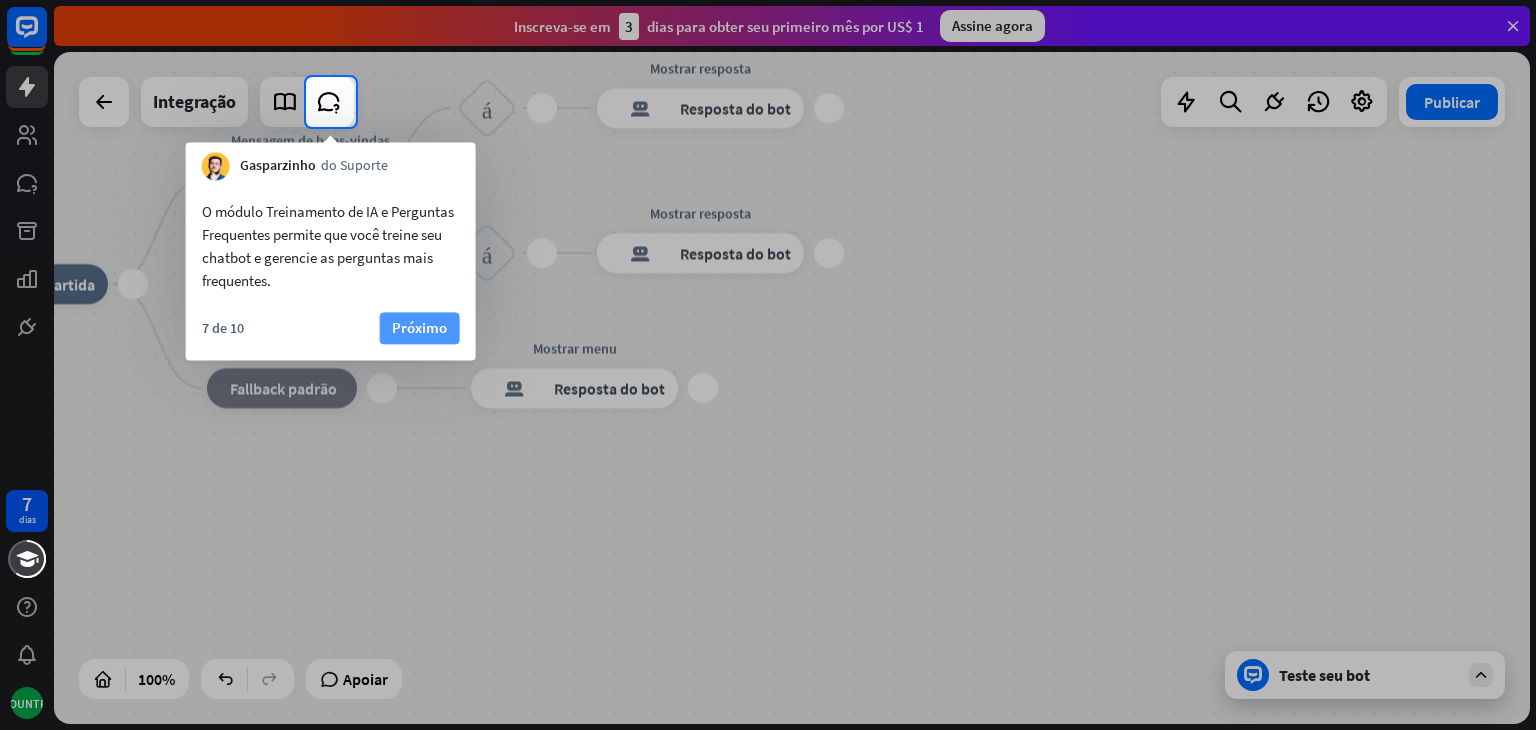 click on "Próximo" at bounding box center [419, 327] 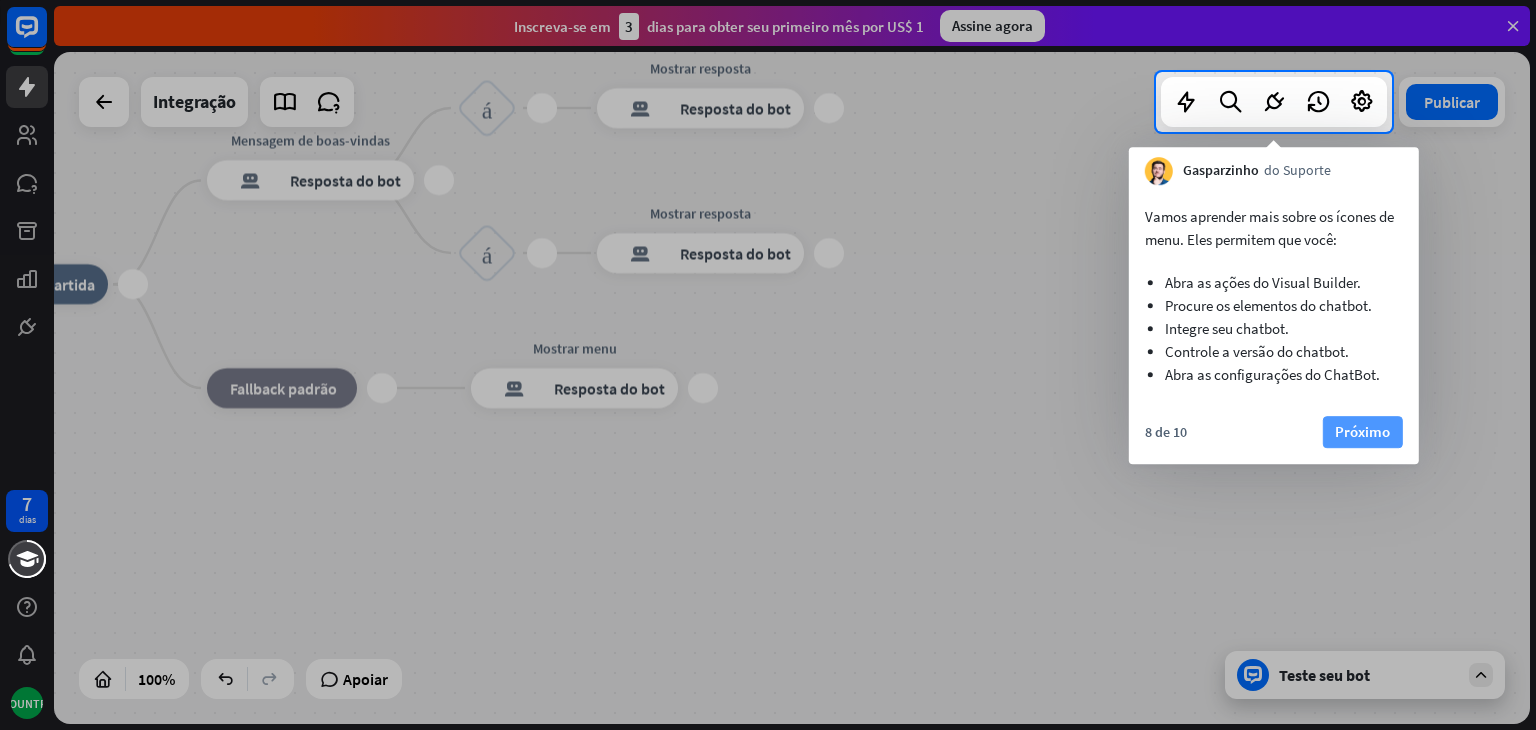 click on "Próximo" at bounding box center (1362, 431) 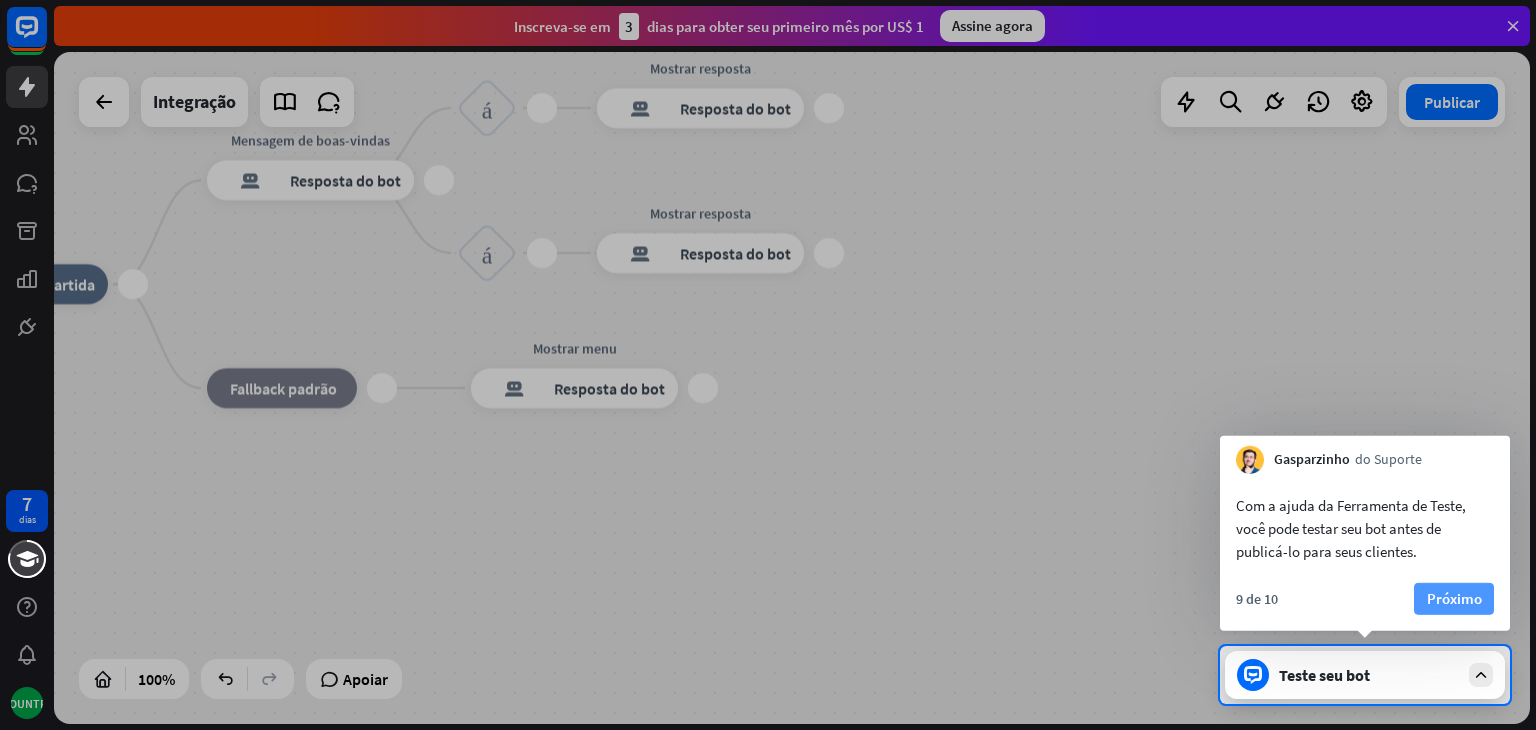 click on "Próximo" at bounding box center [1454, 599] 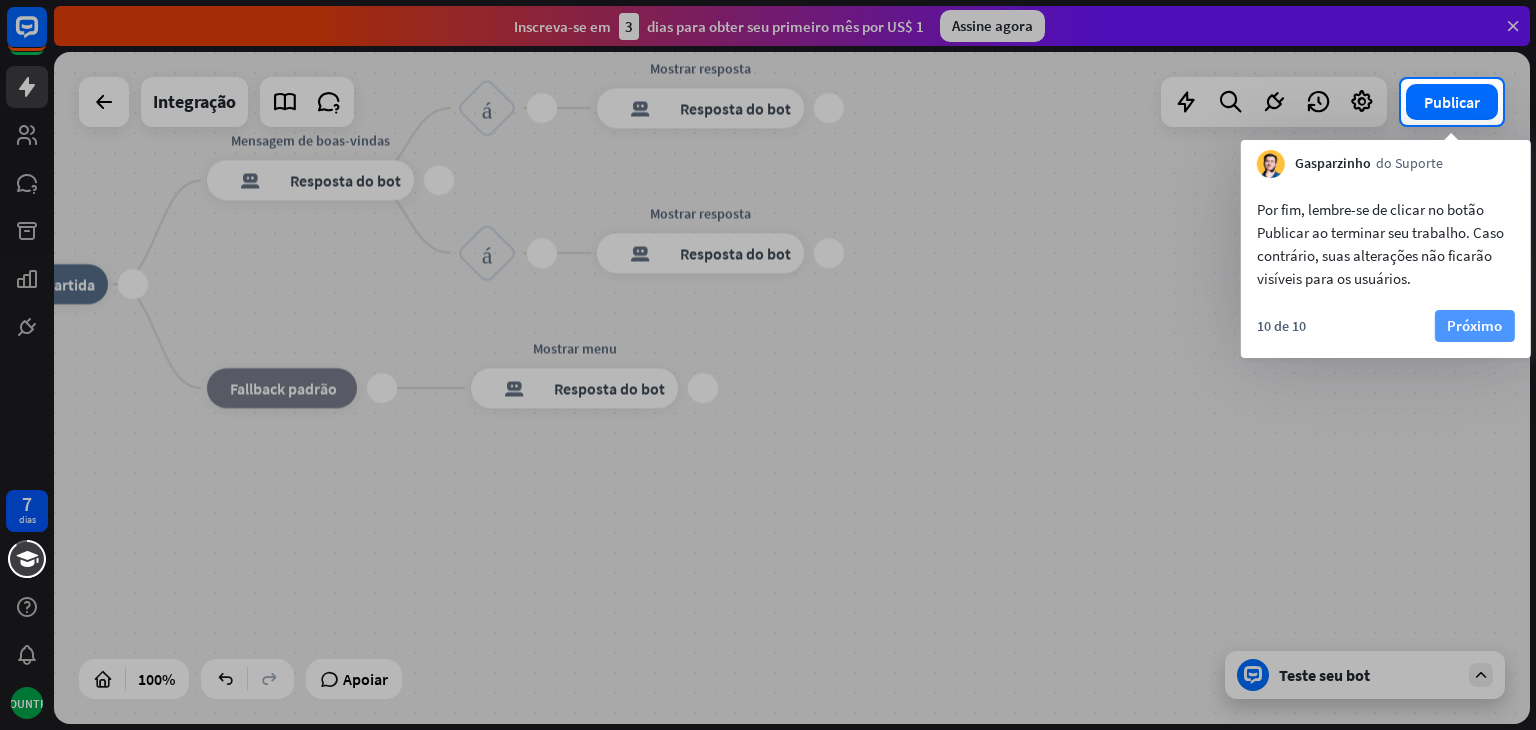 click on "Próximo" at bounding box center (1474, 325) 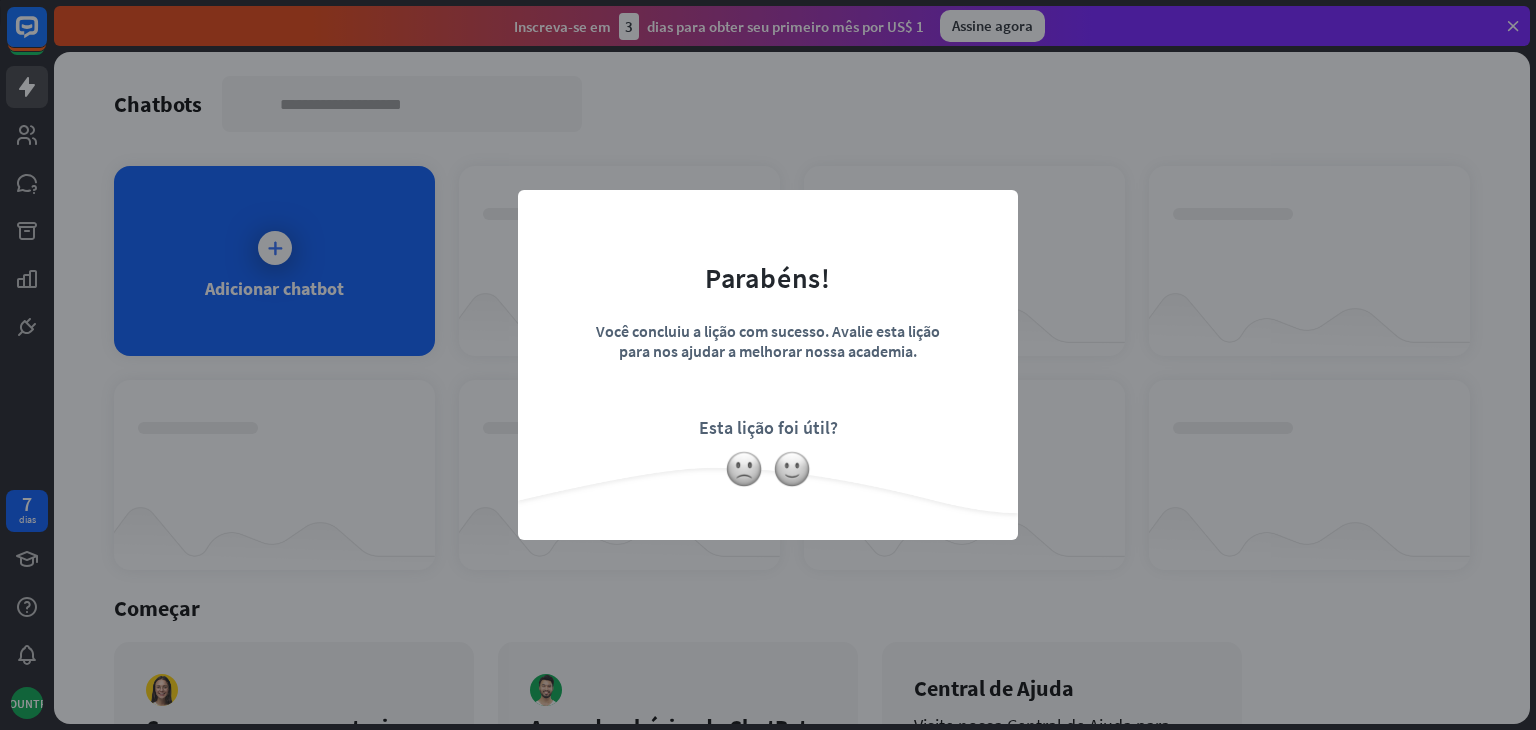 click on "fechar
Parabéns!
Você concluiu a lição com sucesso. Avalie esta lição para nos ajudar a melhorar nossa academia.
Esta lição foi útil?" at bounding box center (768, 365) 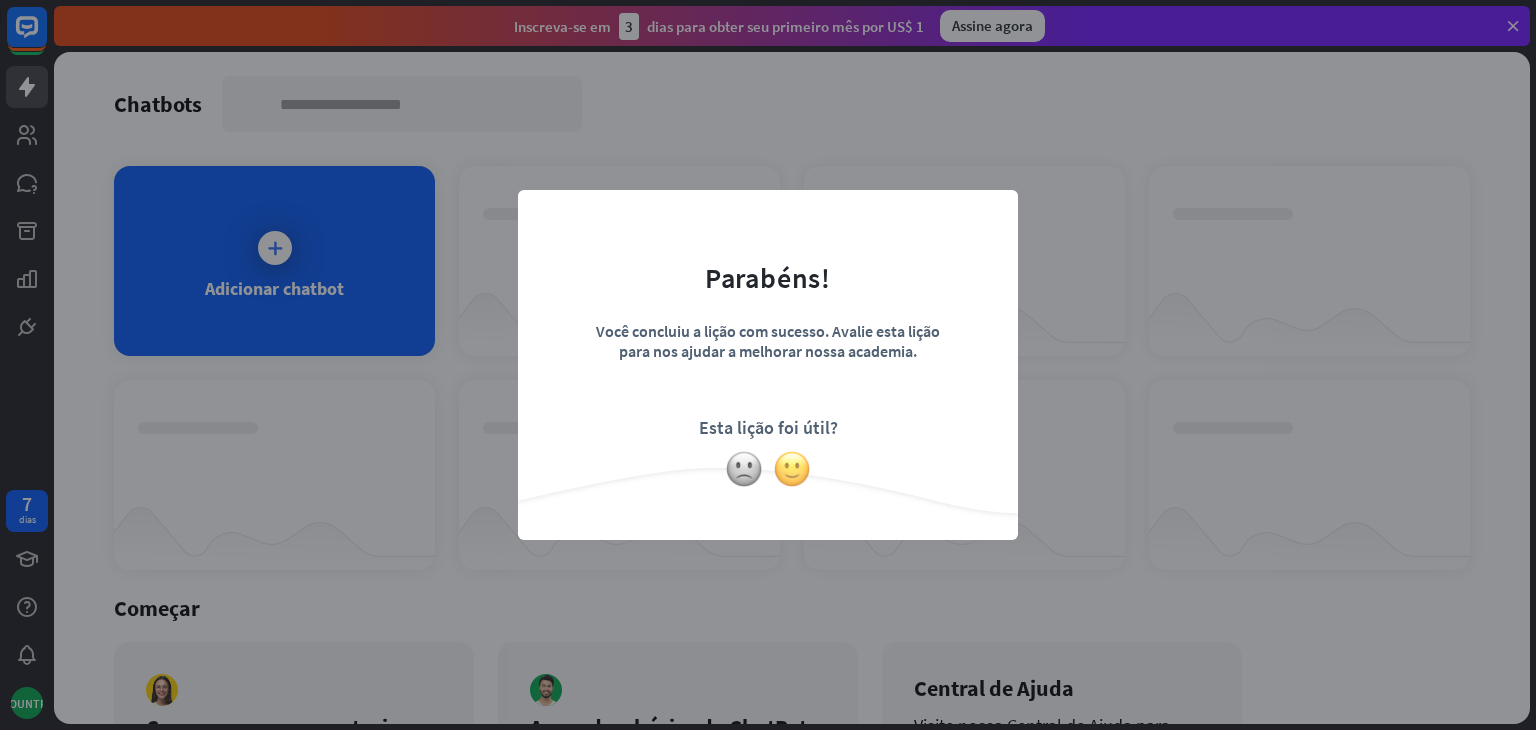 click at bounding box center [792, 469] 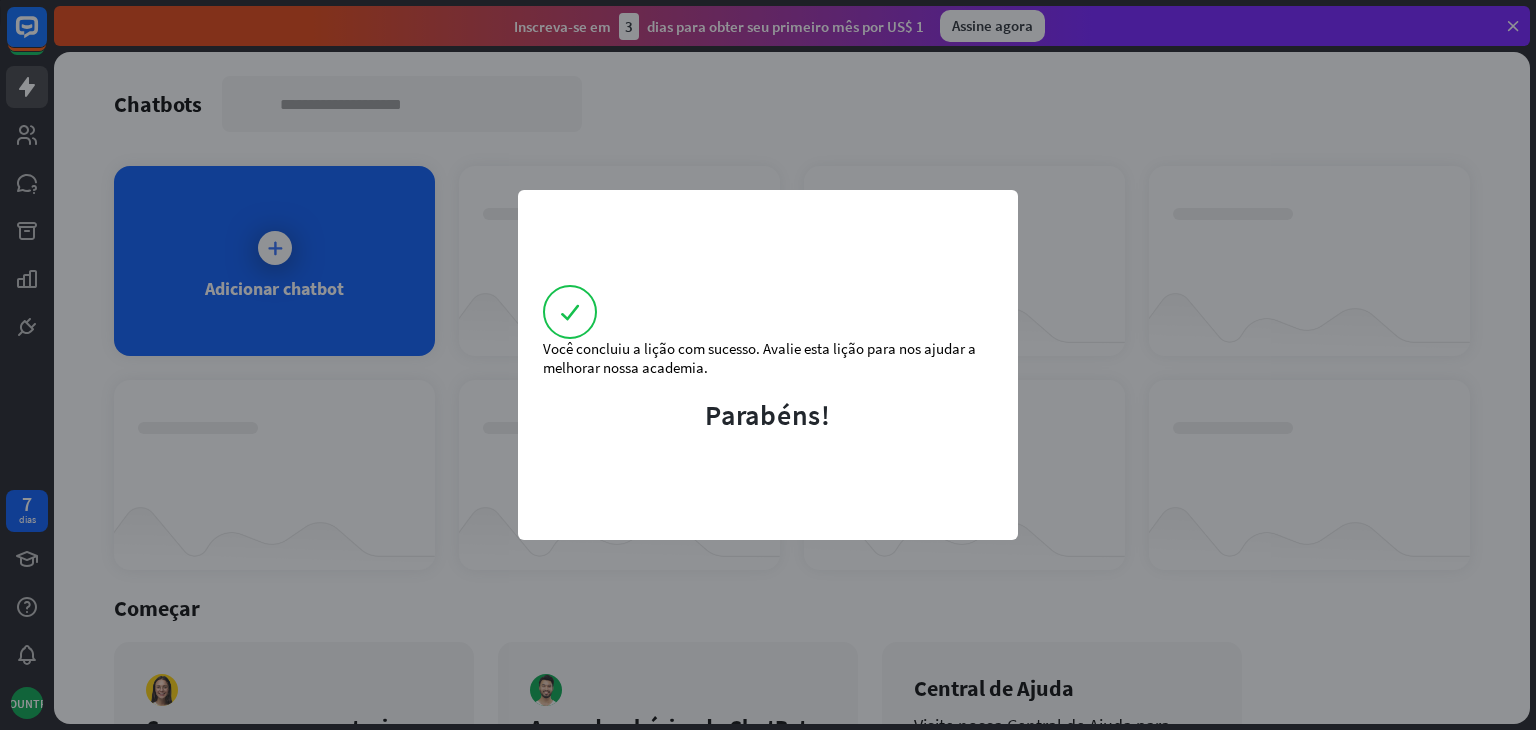 drag, startPoint x: 799, startPoint y: 463, endPoint x: 828, endPoint y: 476, distance: 31.780497 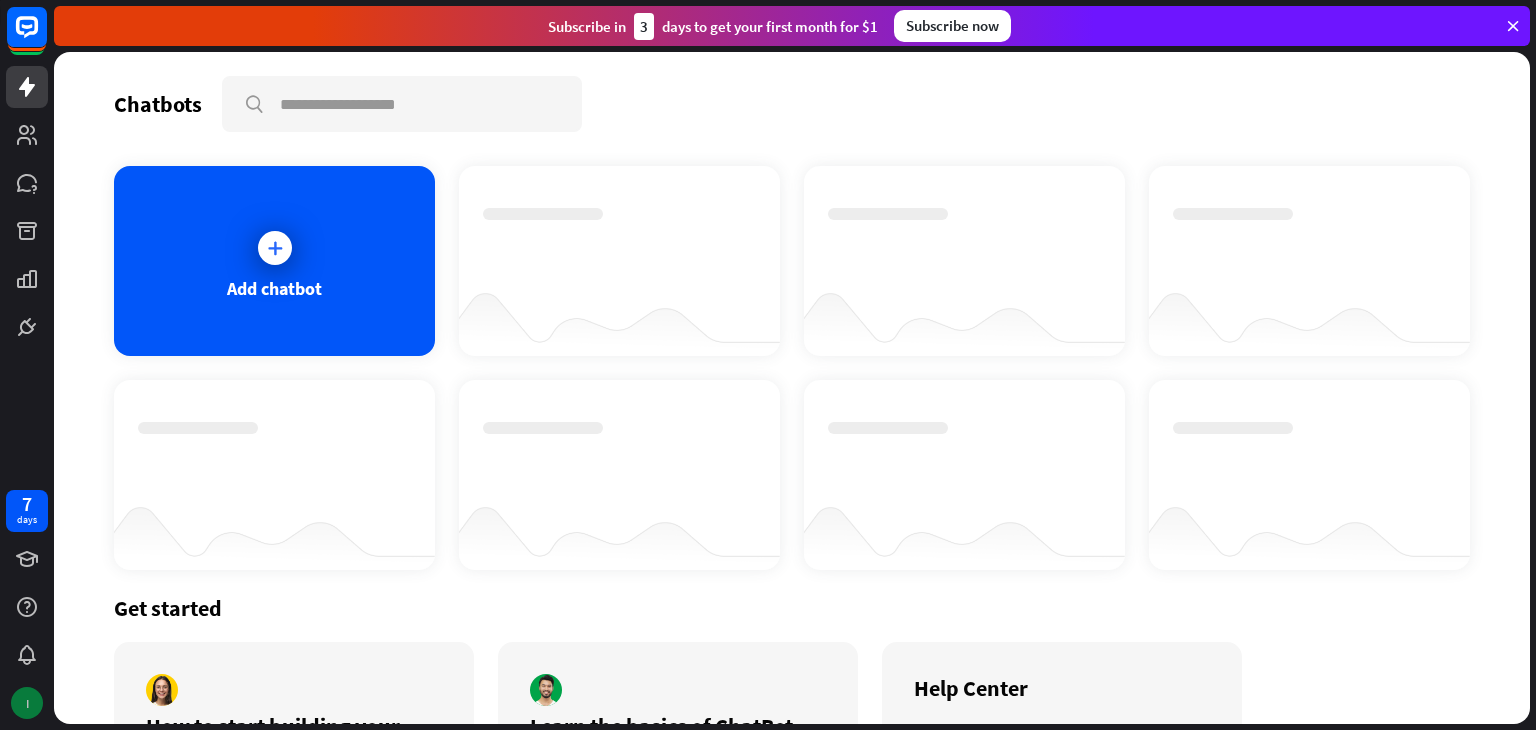 click on "I" at bounding box center [27, 703] 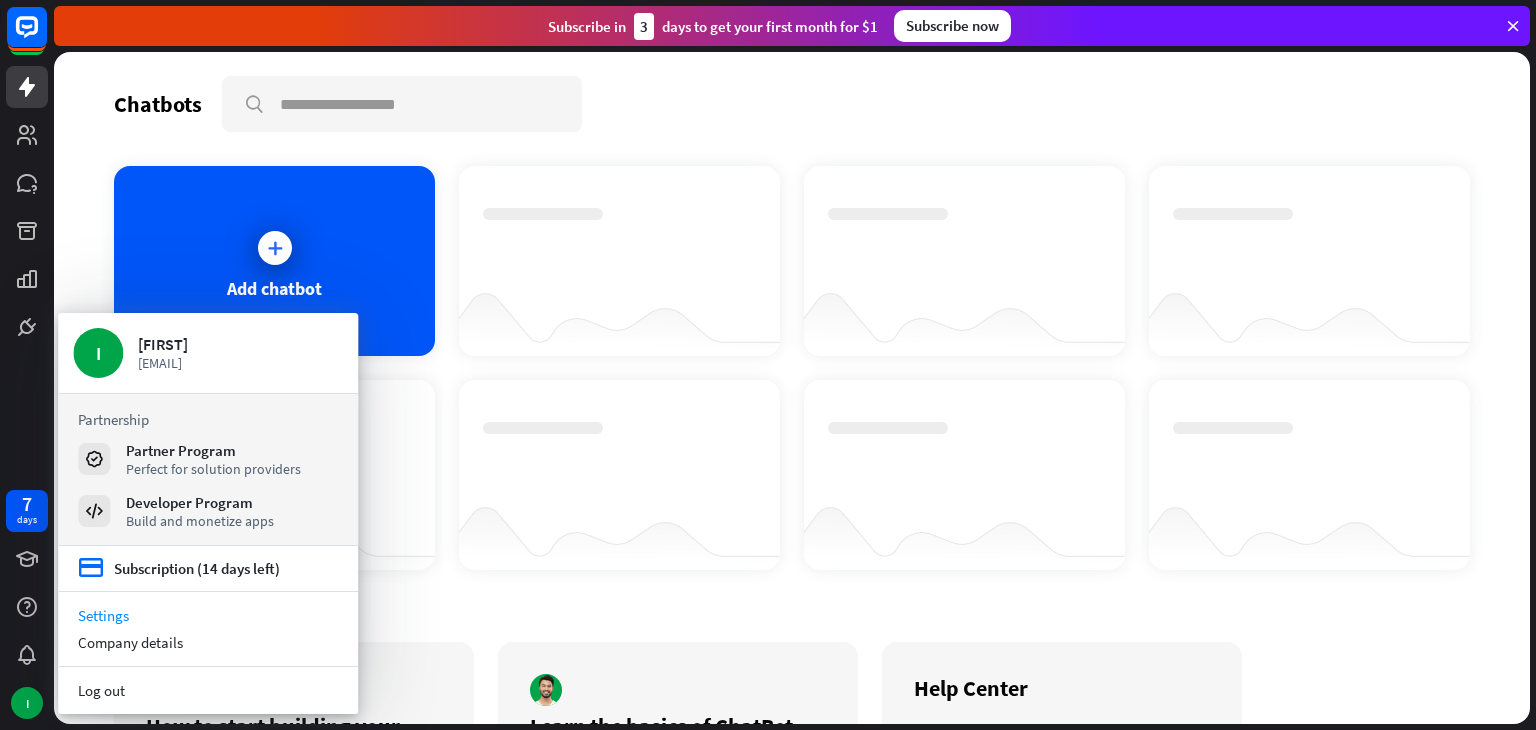 click on "Settings" at bounding box center (208, 615) 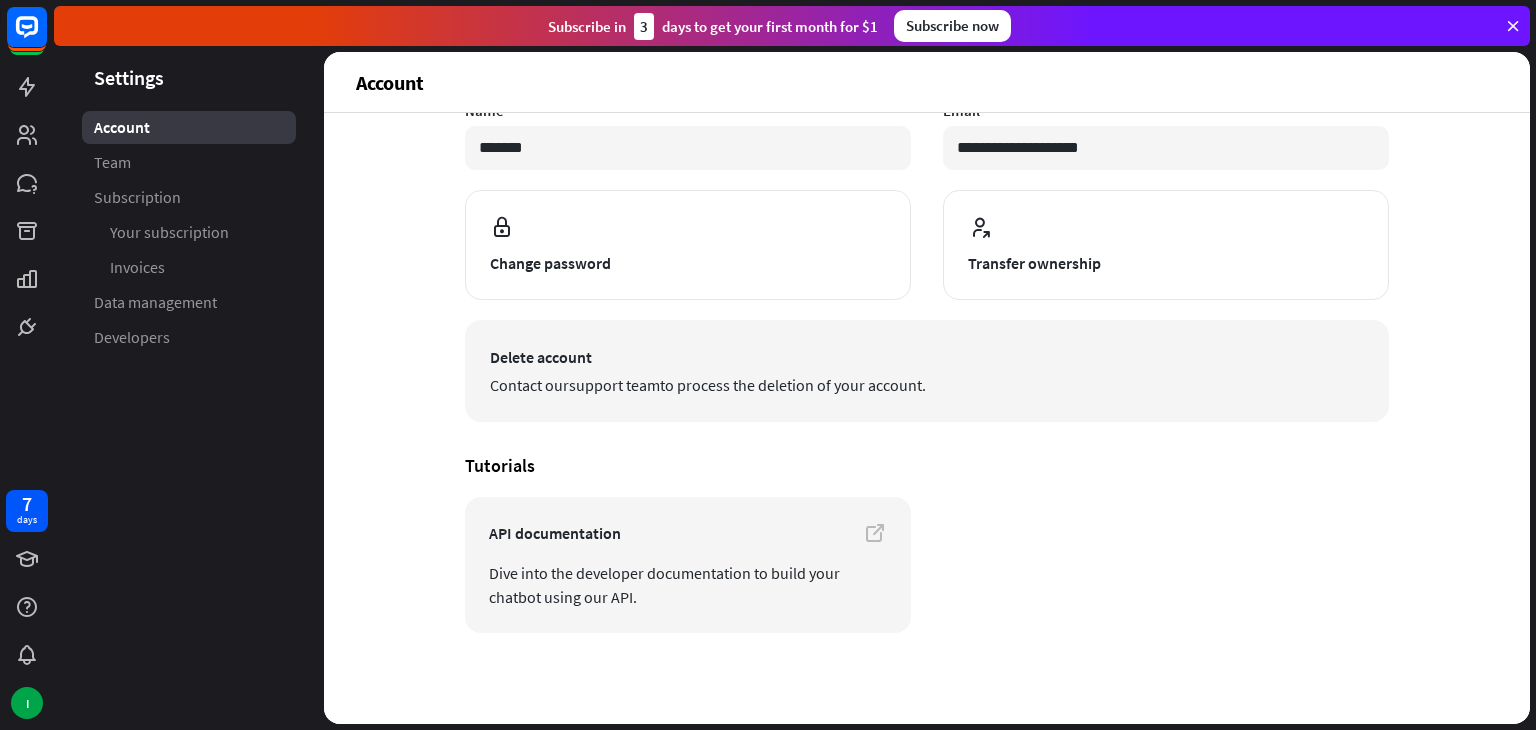 scroll, scrollTop: 0, scrollLeft: 0, axis: both 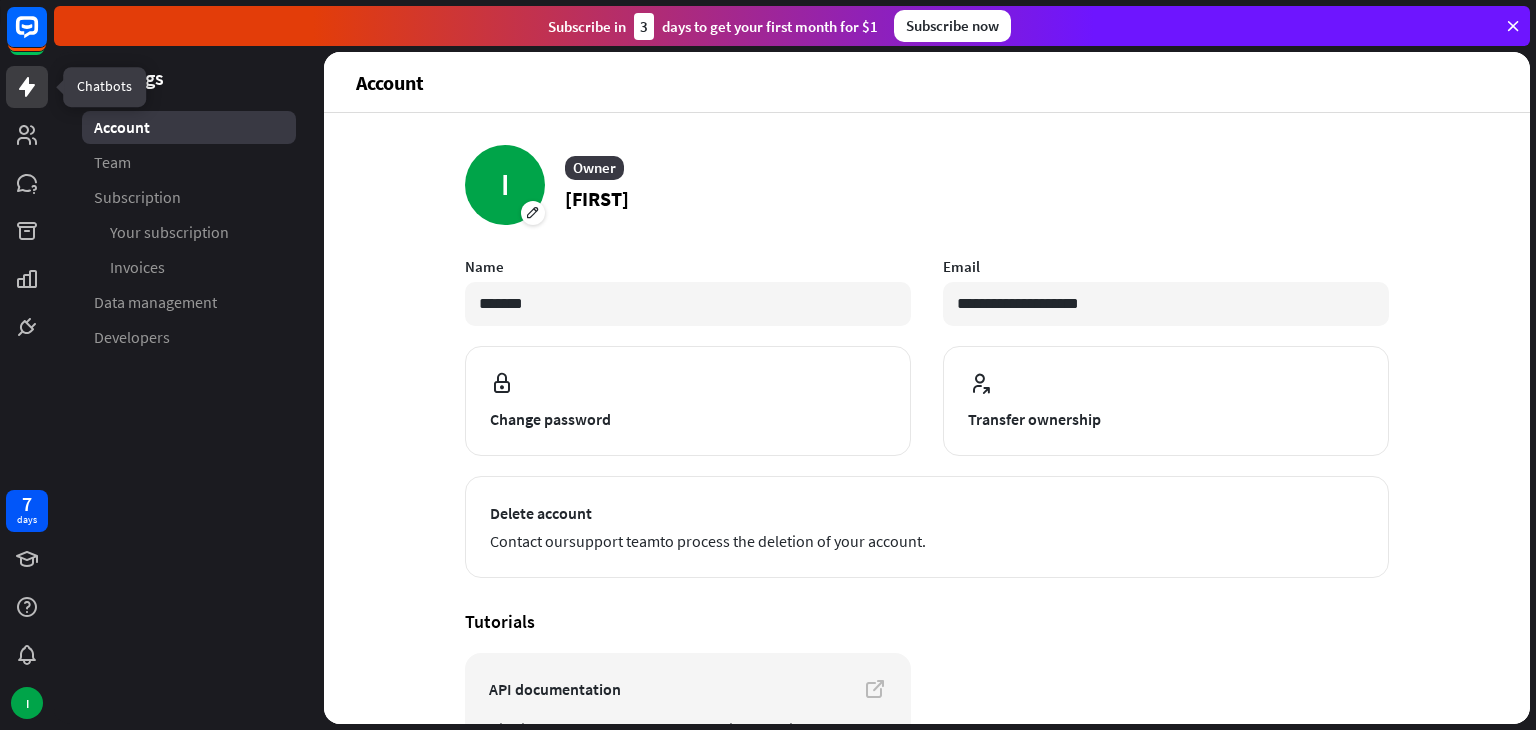 click 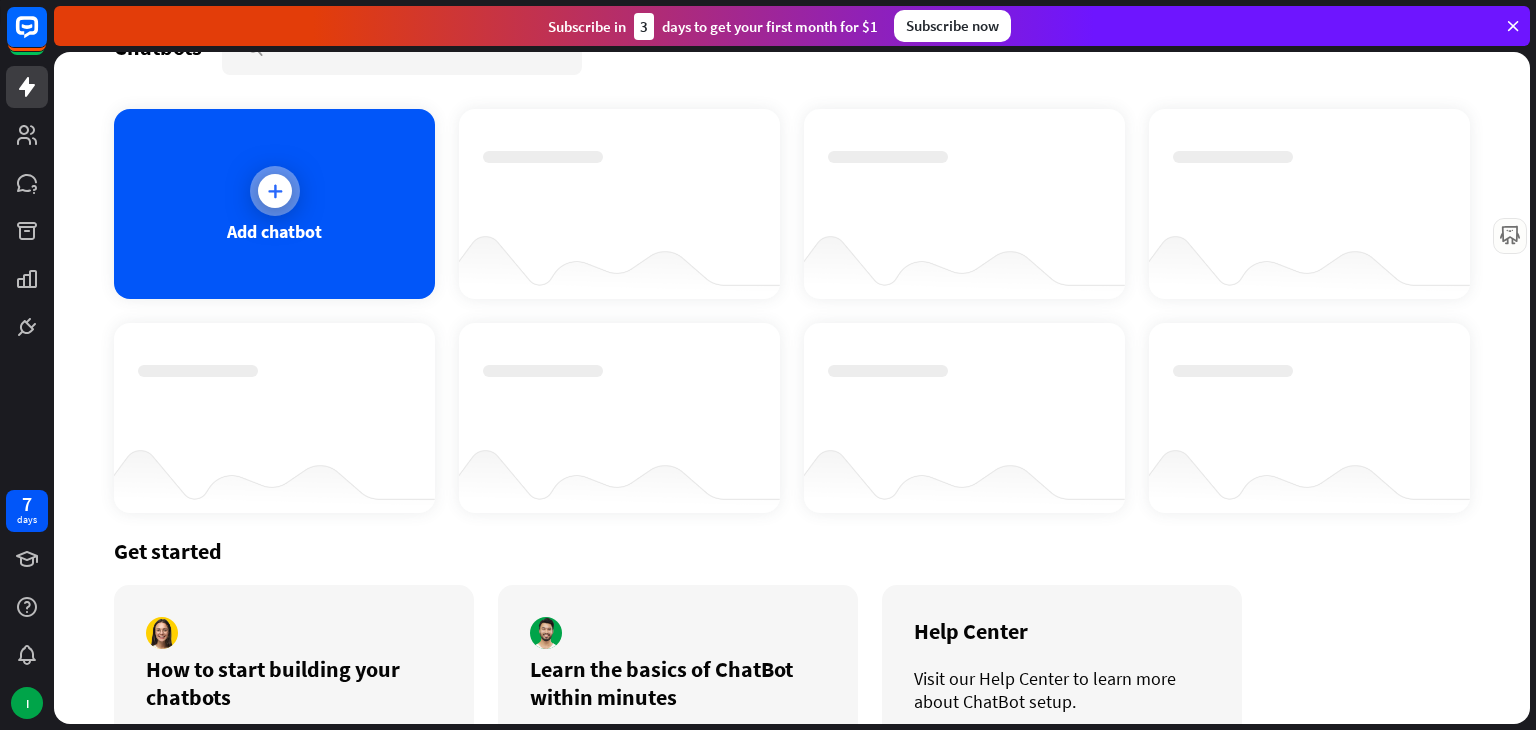 scroll, scrollTop: 0, scrollLeft: 0, axis: both 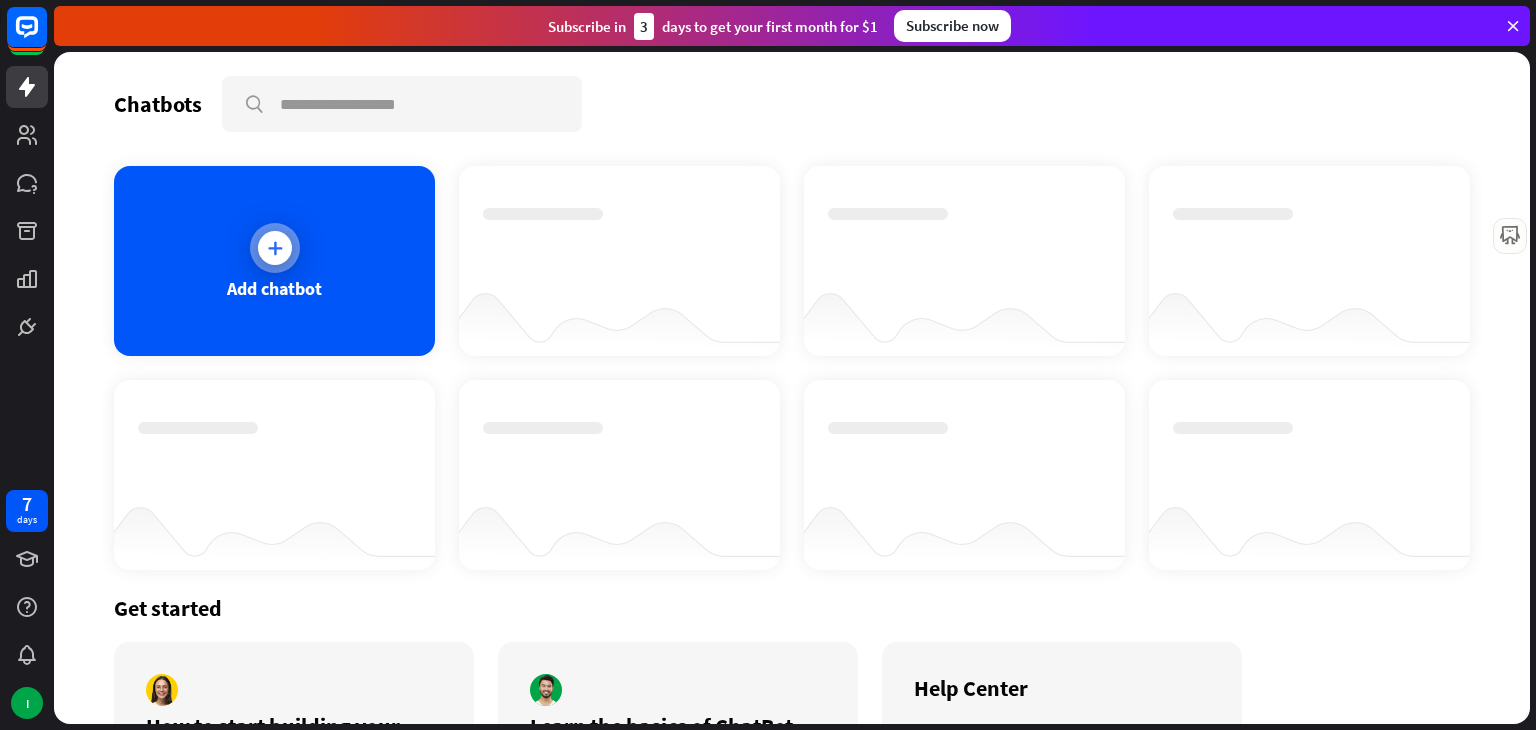 click at bounding box center (275, 248) 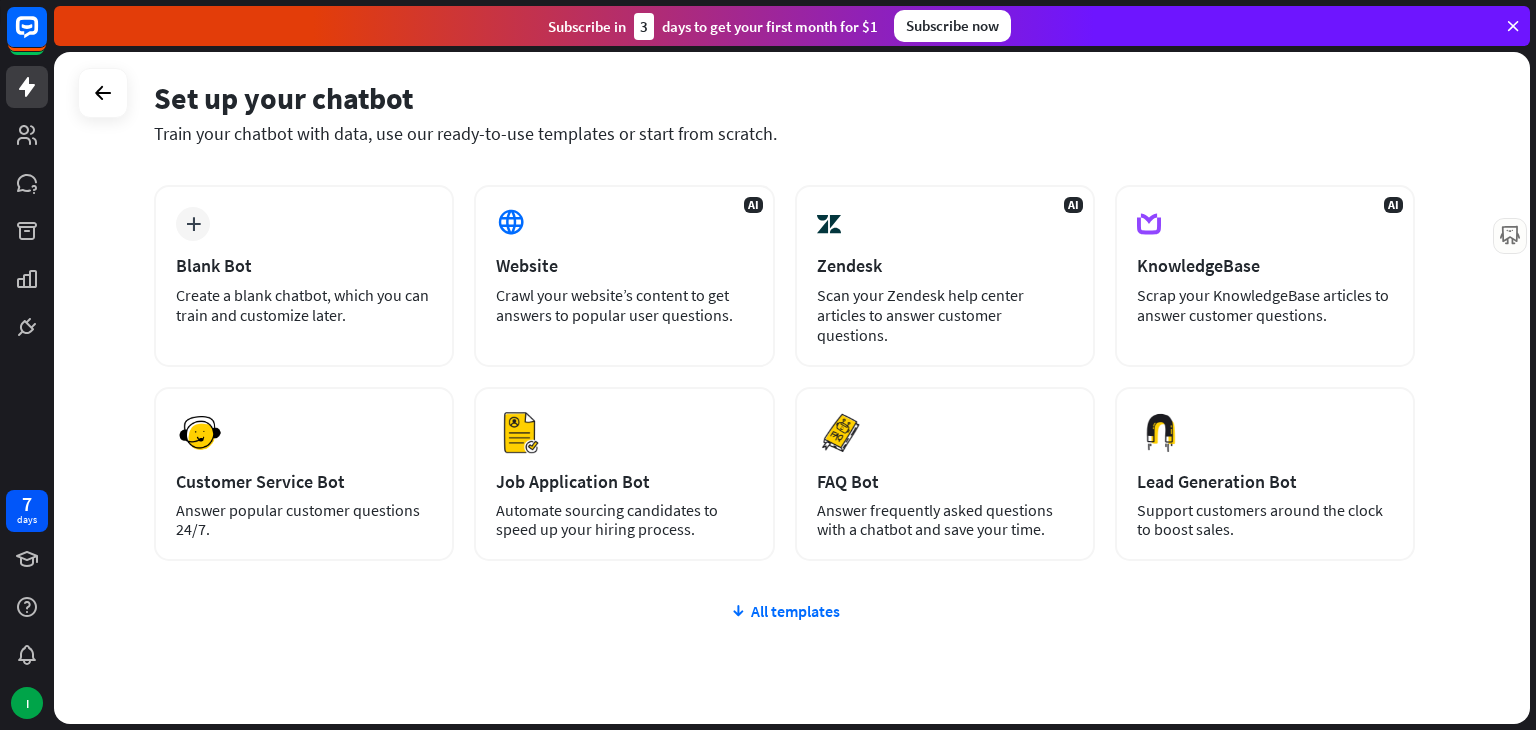 scroll, scrollTop: 133, scrollLeft: 0, axis: vertical 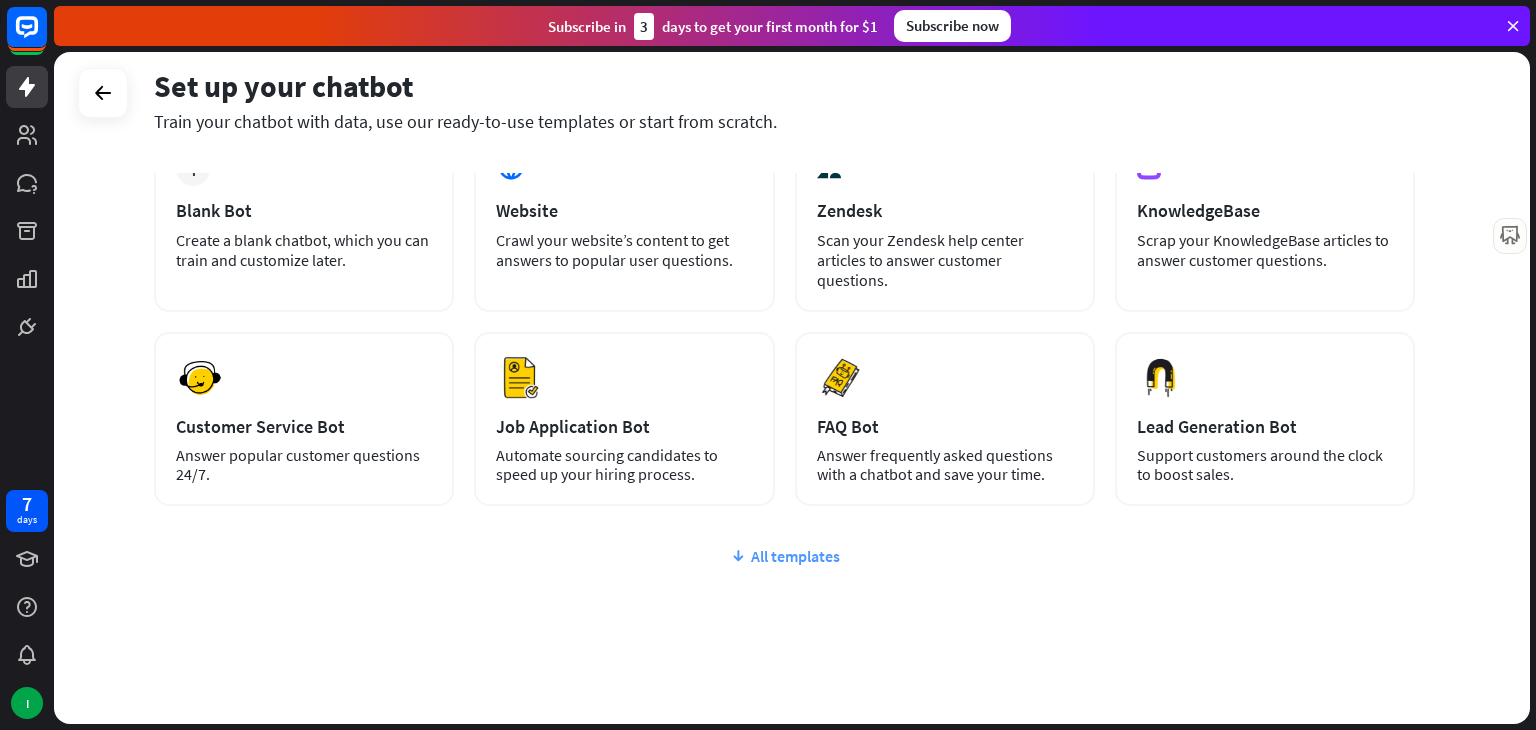 click on "All templates" at bounding box center [784, 556] 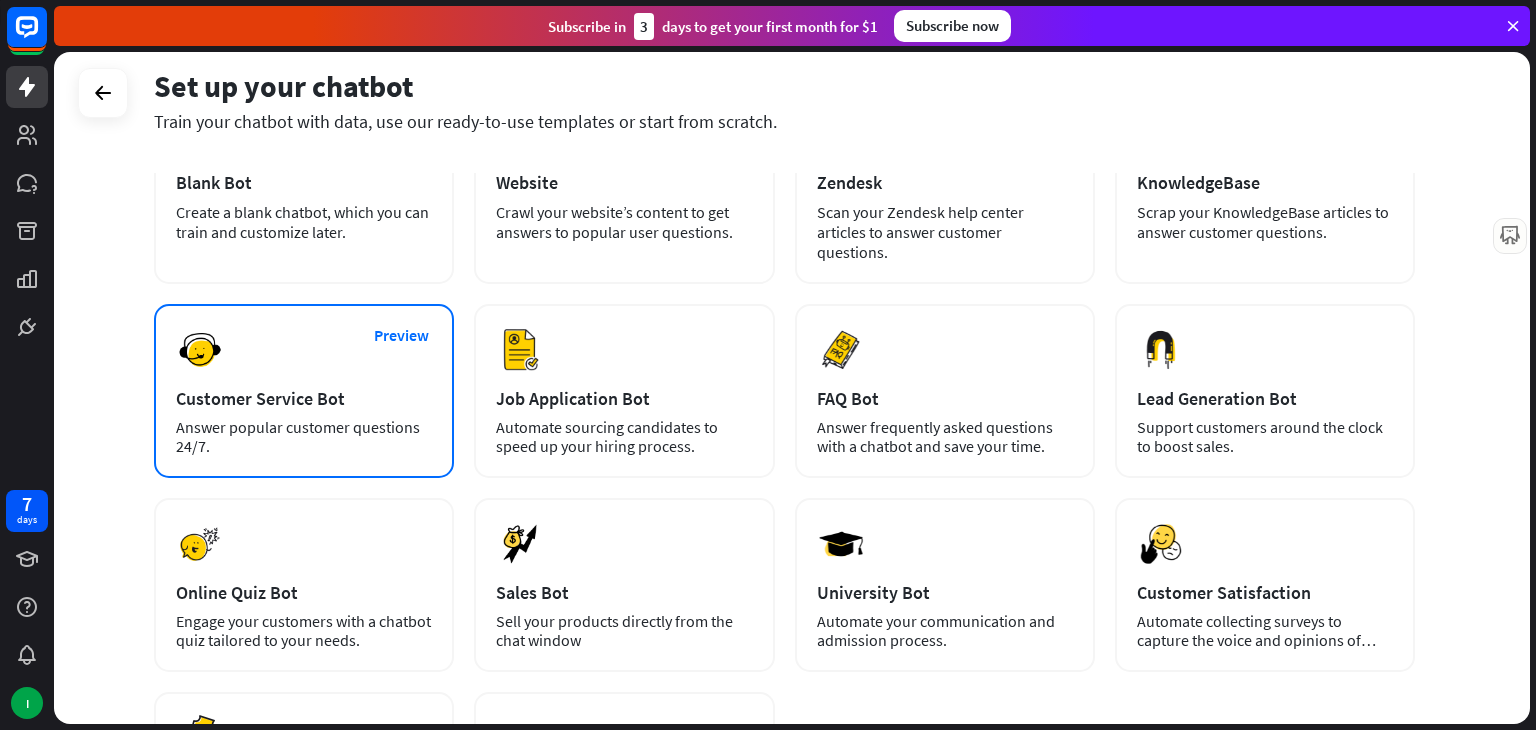 scroll, scrollTop: 0, scrollLeft: 0, axis: both 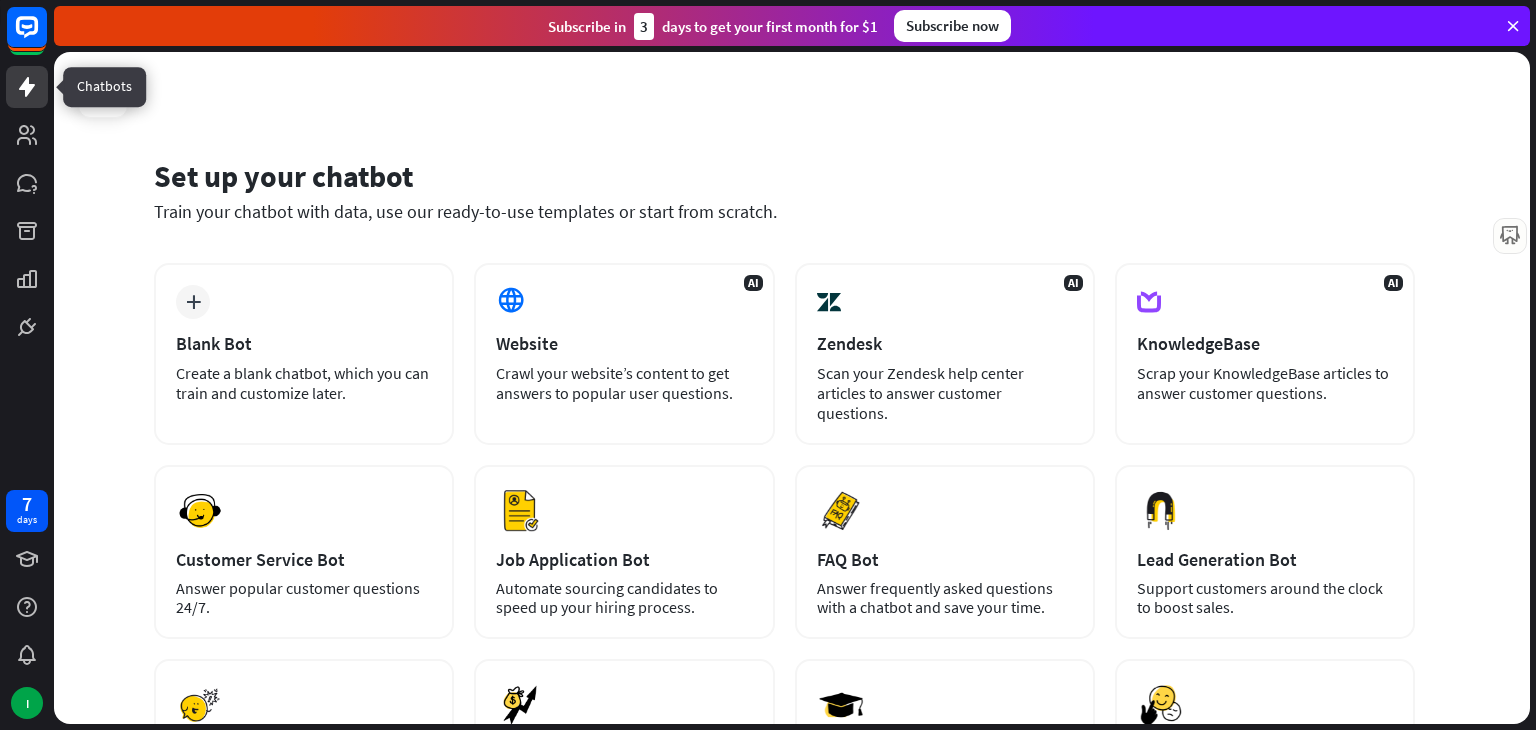 click 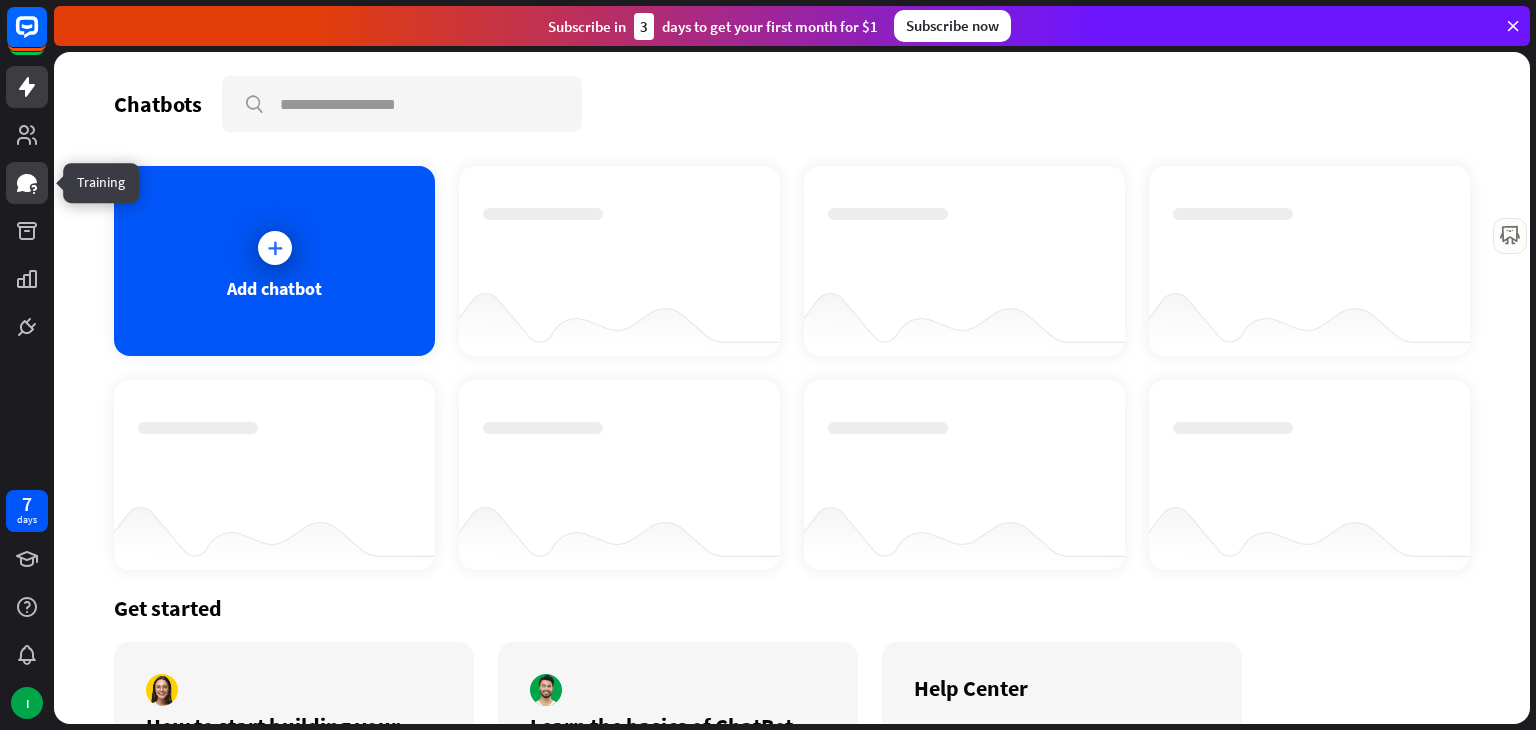 click 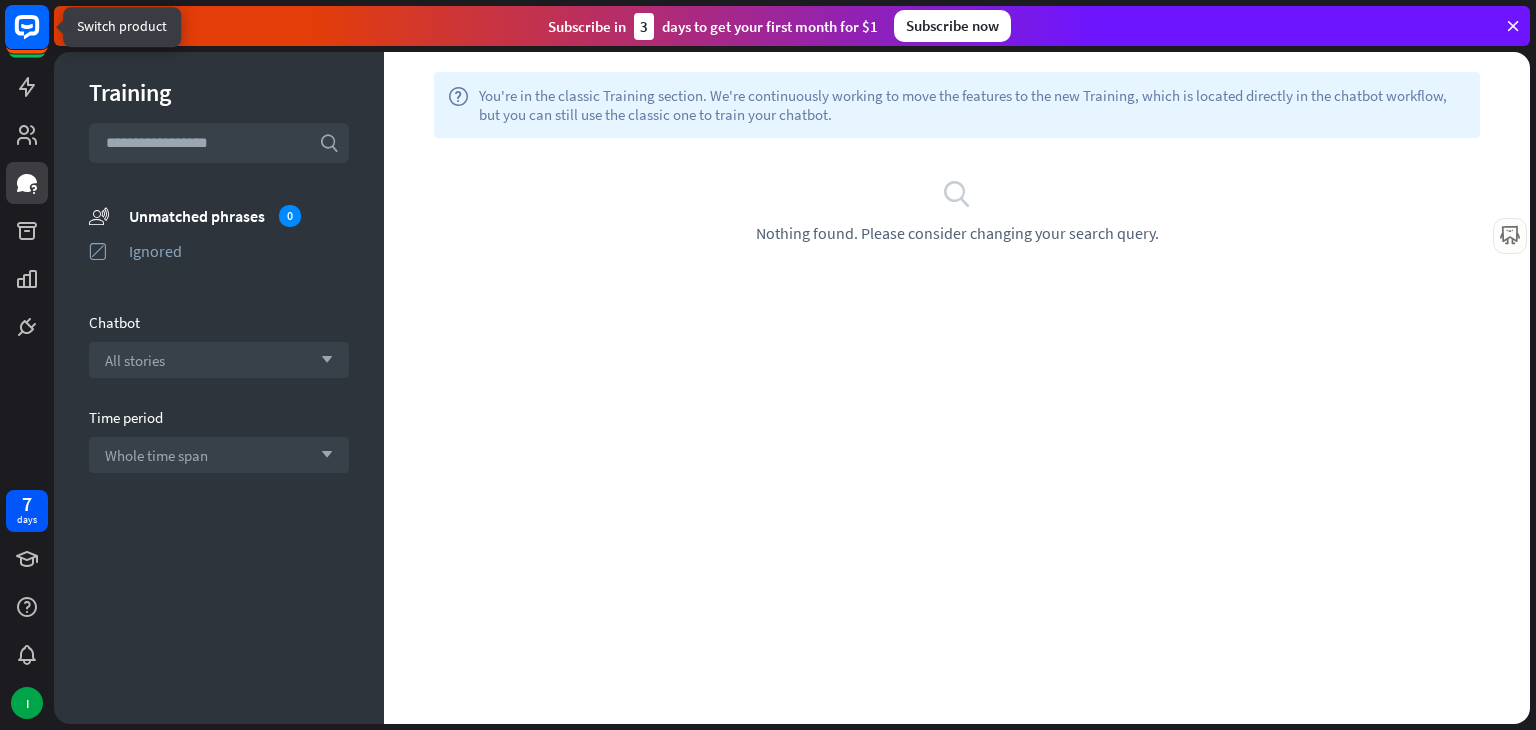 click 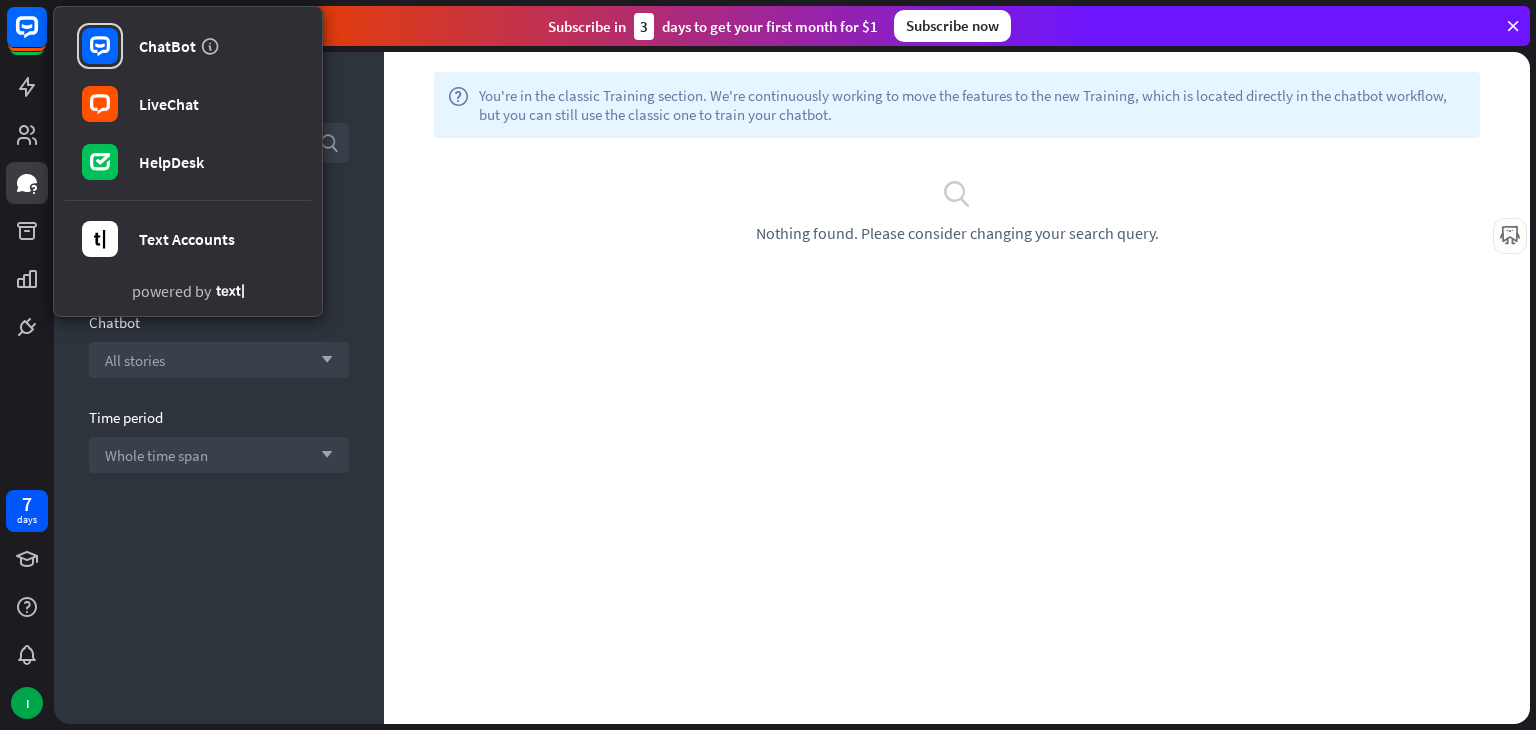 click on "search
Nothing found. Please consider changing your search query." at bounding box center [957, 210] 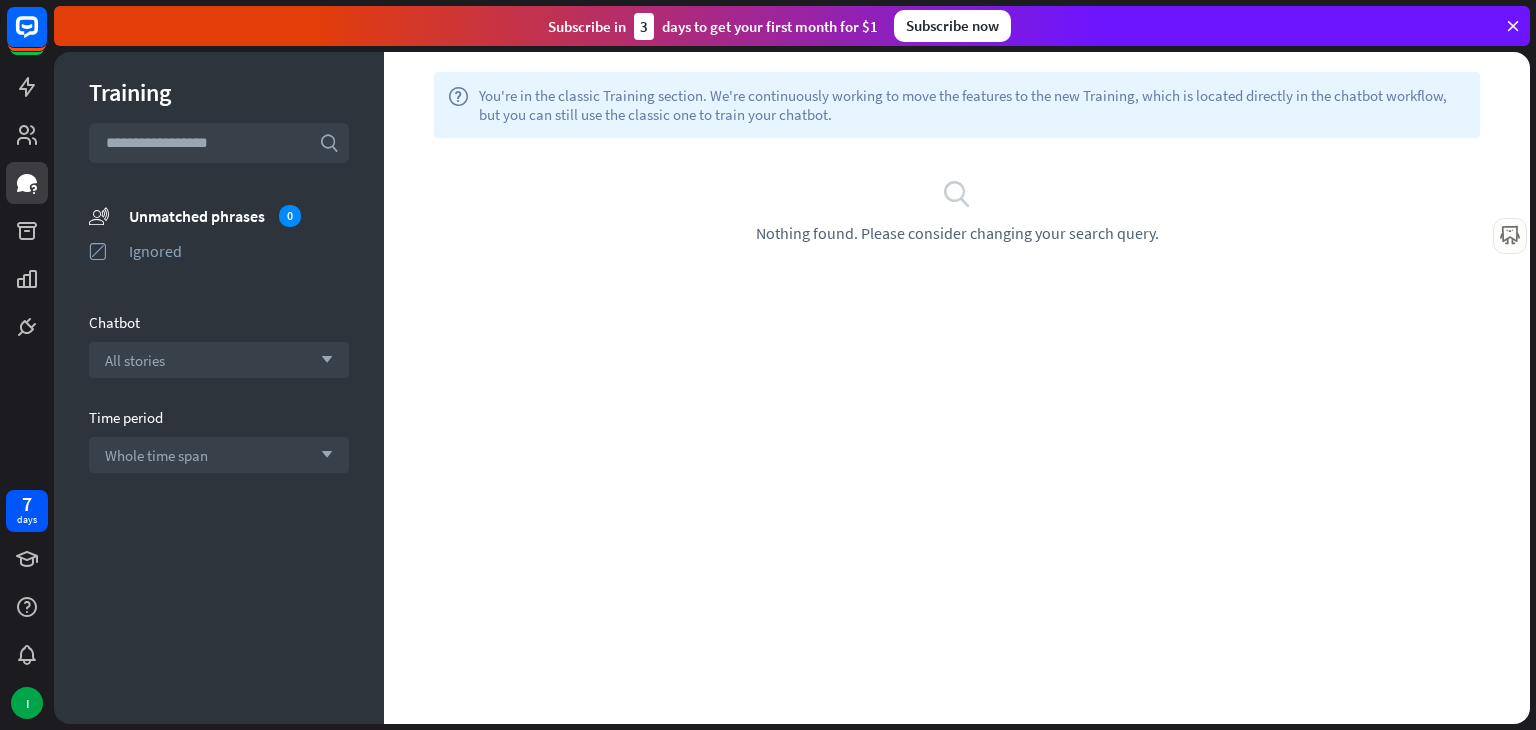 click on "help
You're in the classic Training section. We're continuously working to
move the features to the new Training, which is located directly in the
chatbot workflow, but you can still use the classic one to train your
chatbot.
plus
Filters
search
Nothing found. Please consider changing your search query." at bounding box center [957, 388] 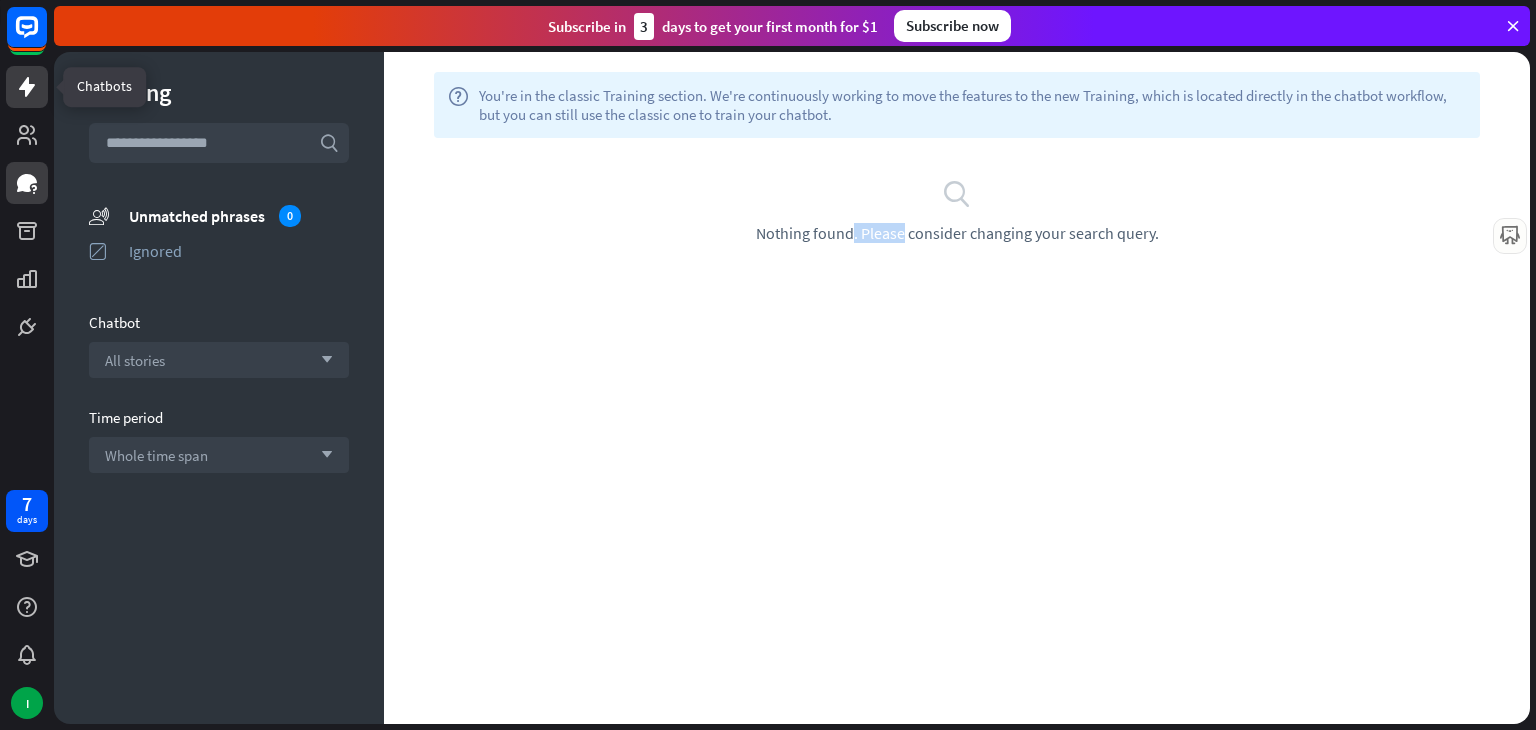 click 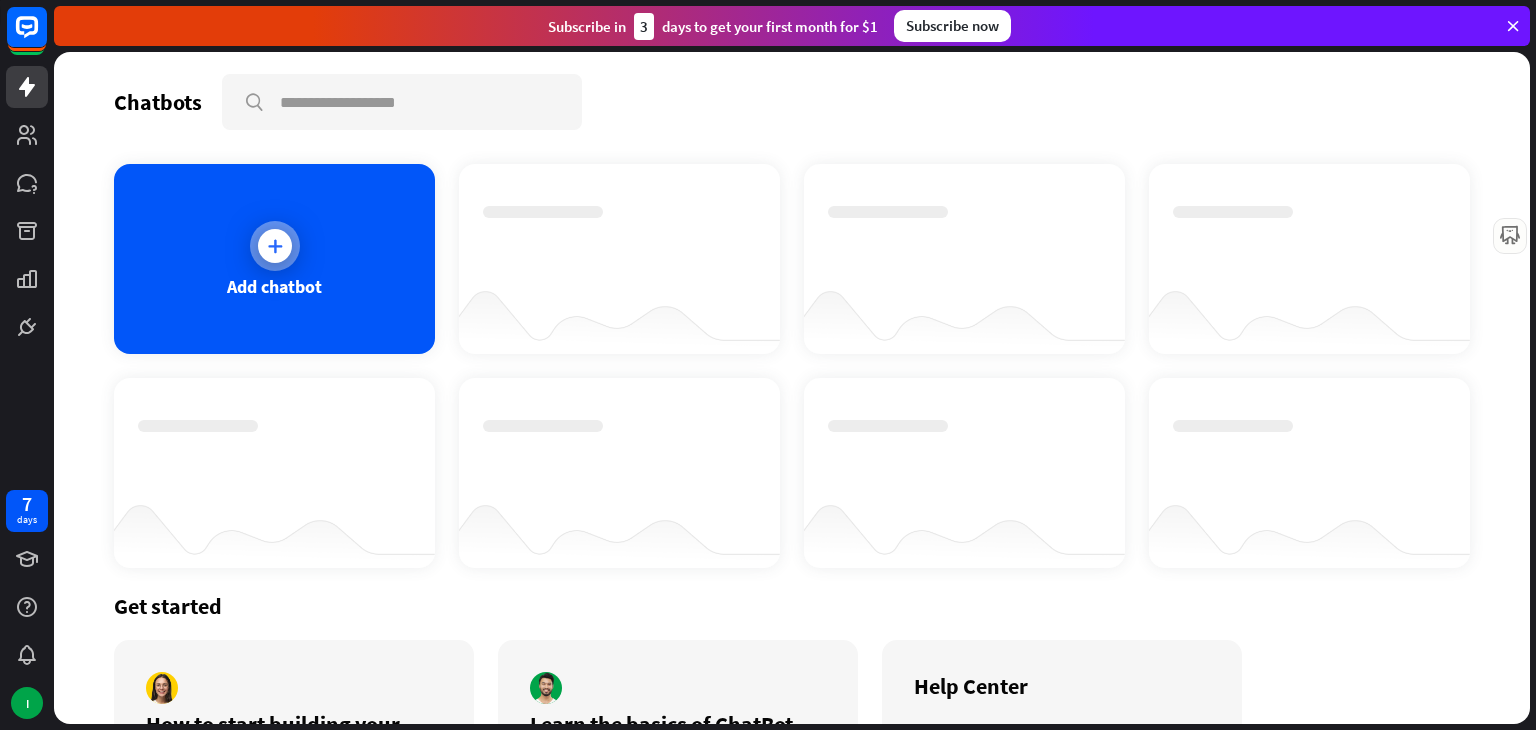 scroll, scrollTop: 0, scrollLeft: 0, axis: both 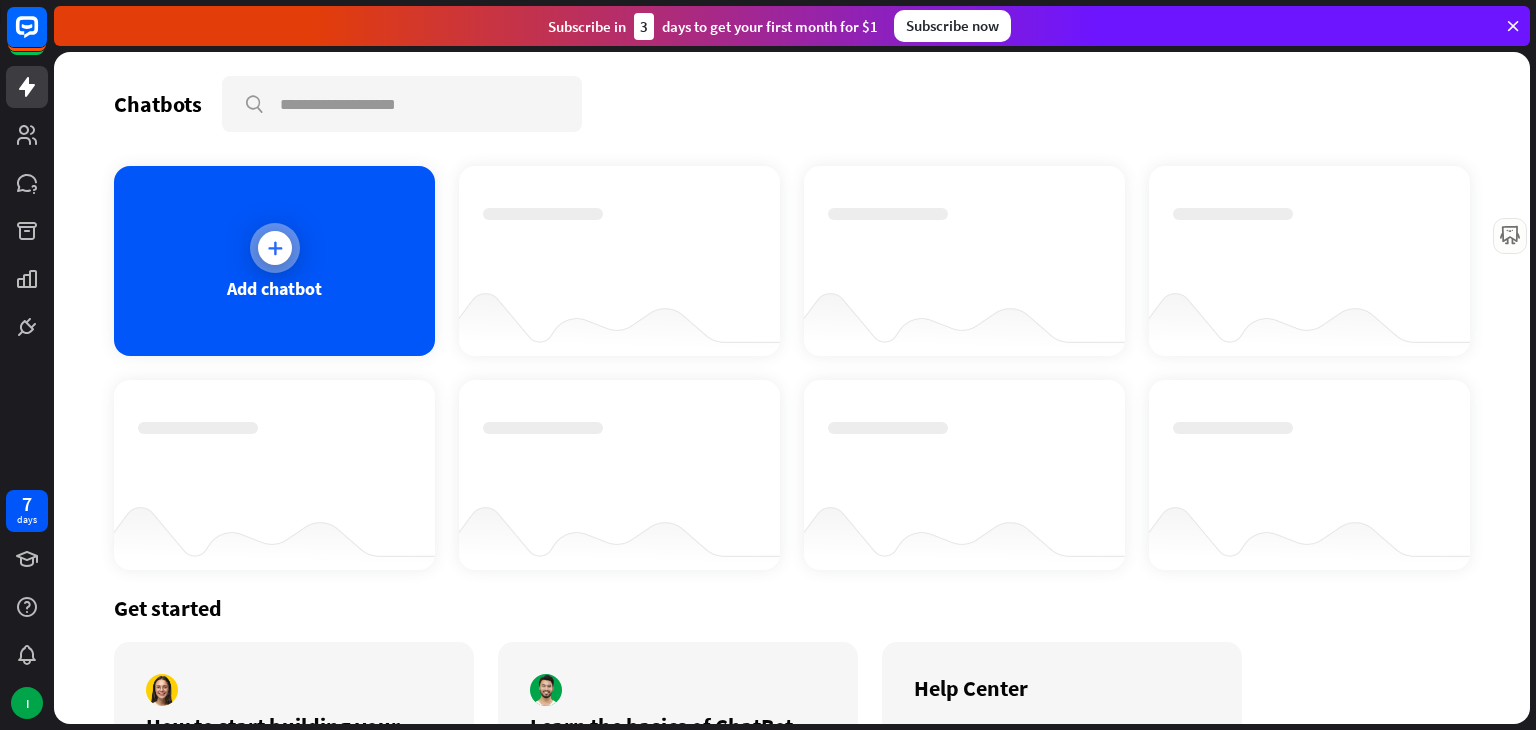 click on "Add chatbot" at bounding box center (274, 261) 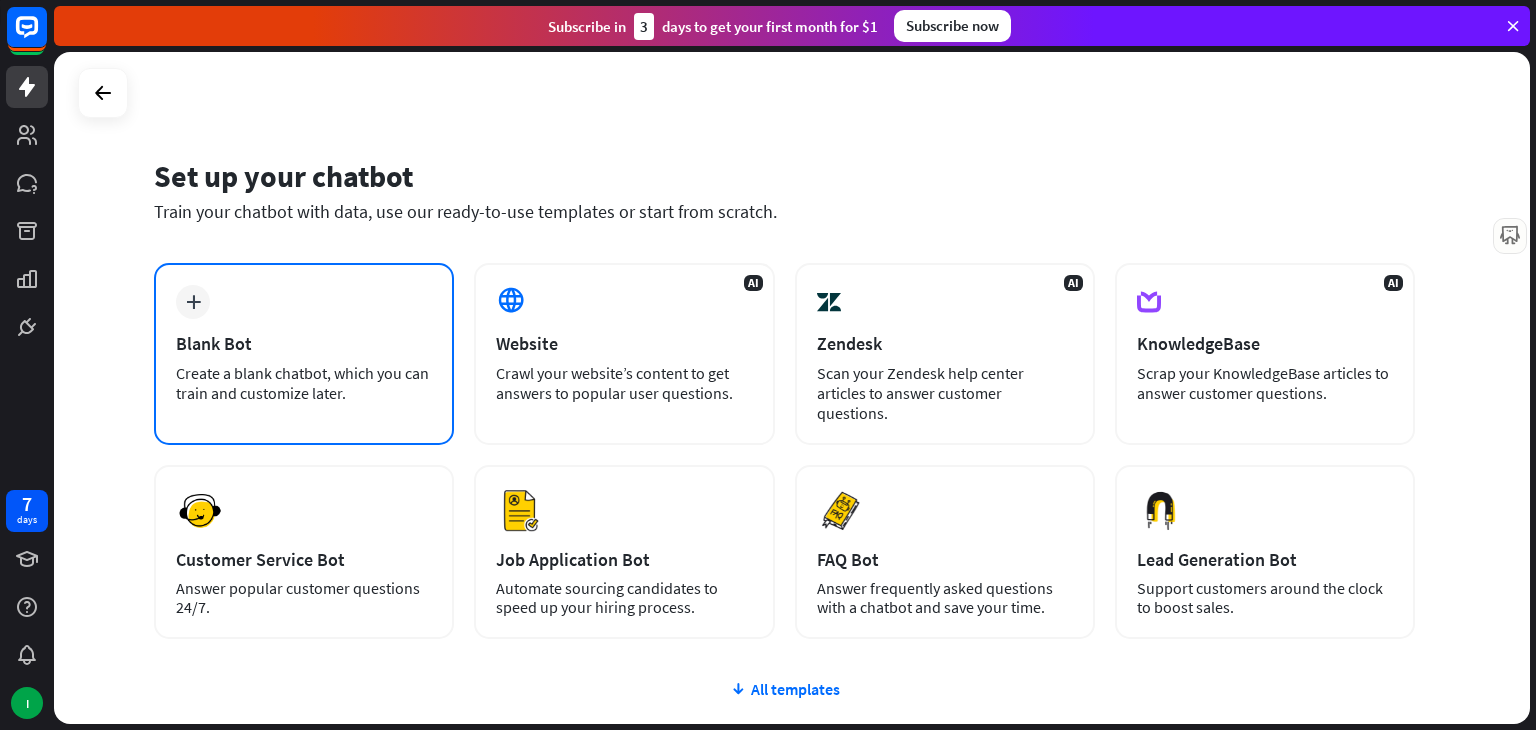 click on "Blank Bot" at bounding box center (304, 343) 